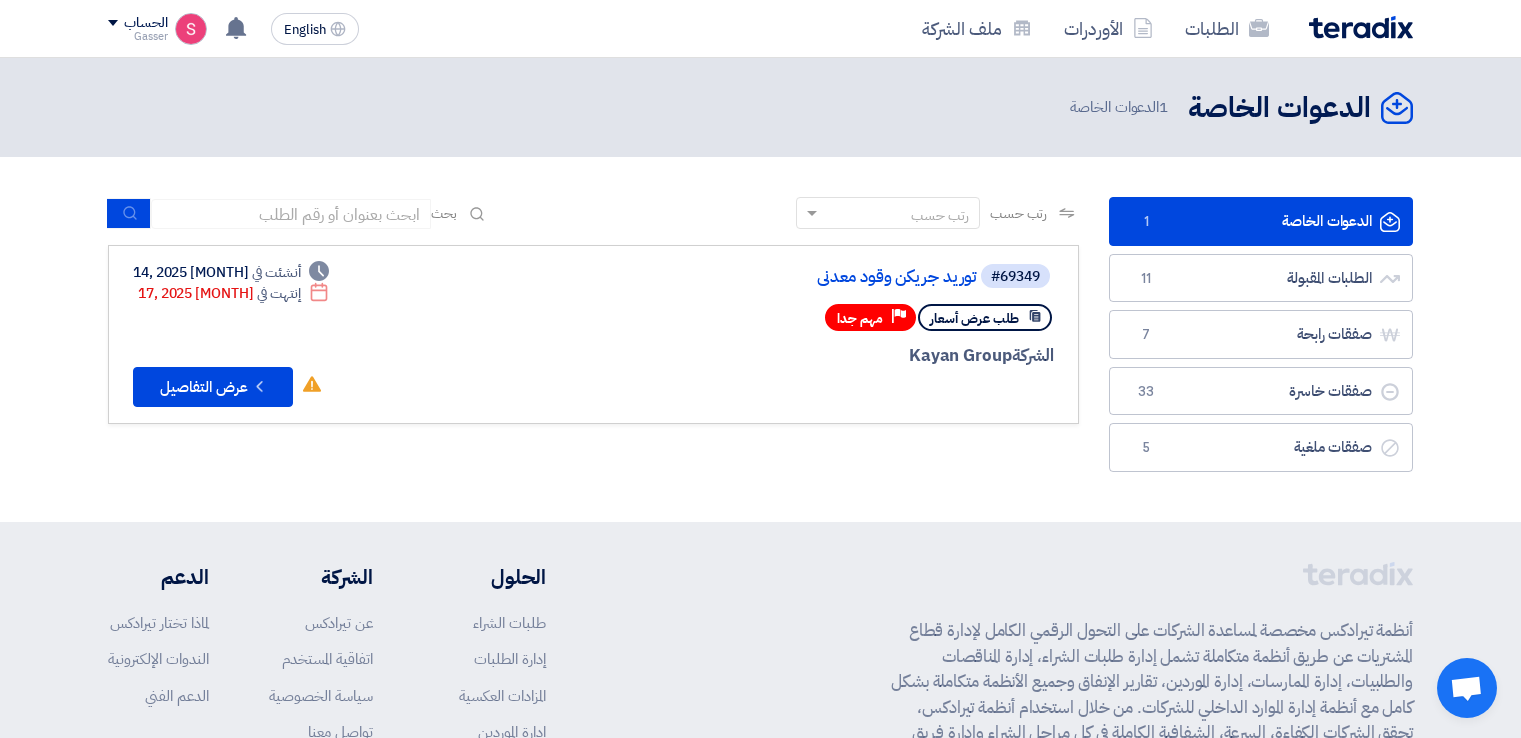 scroll, scrollTop: 0, scrollLeft: 0, axis: both 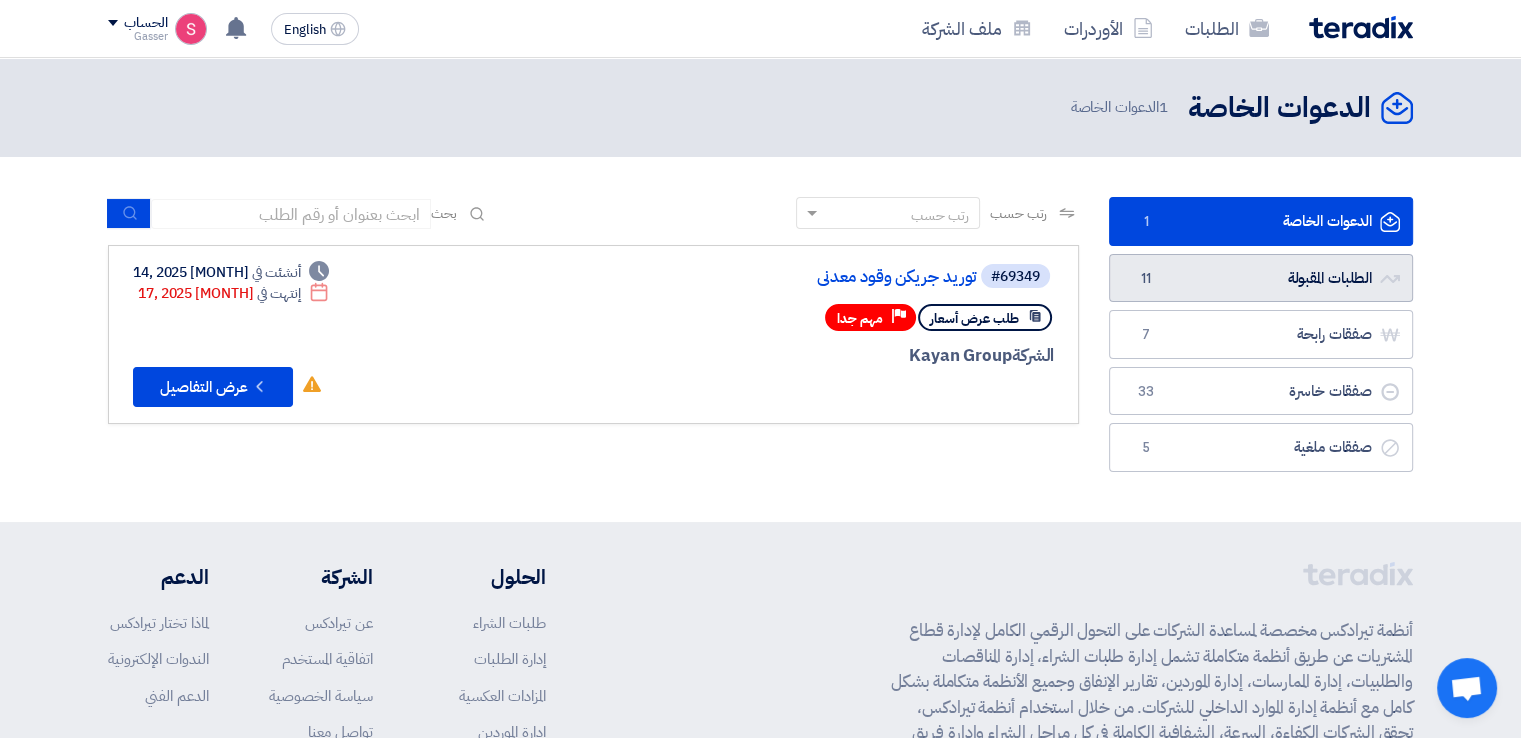 click on "الطلبات المقبولة
الطلبات المقبولة
11" 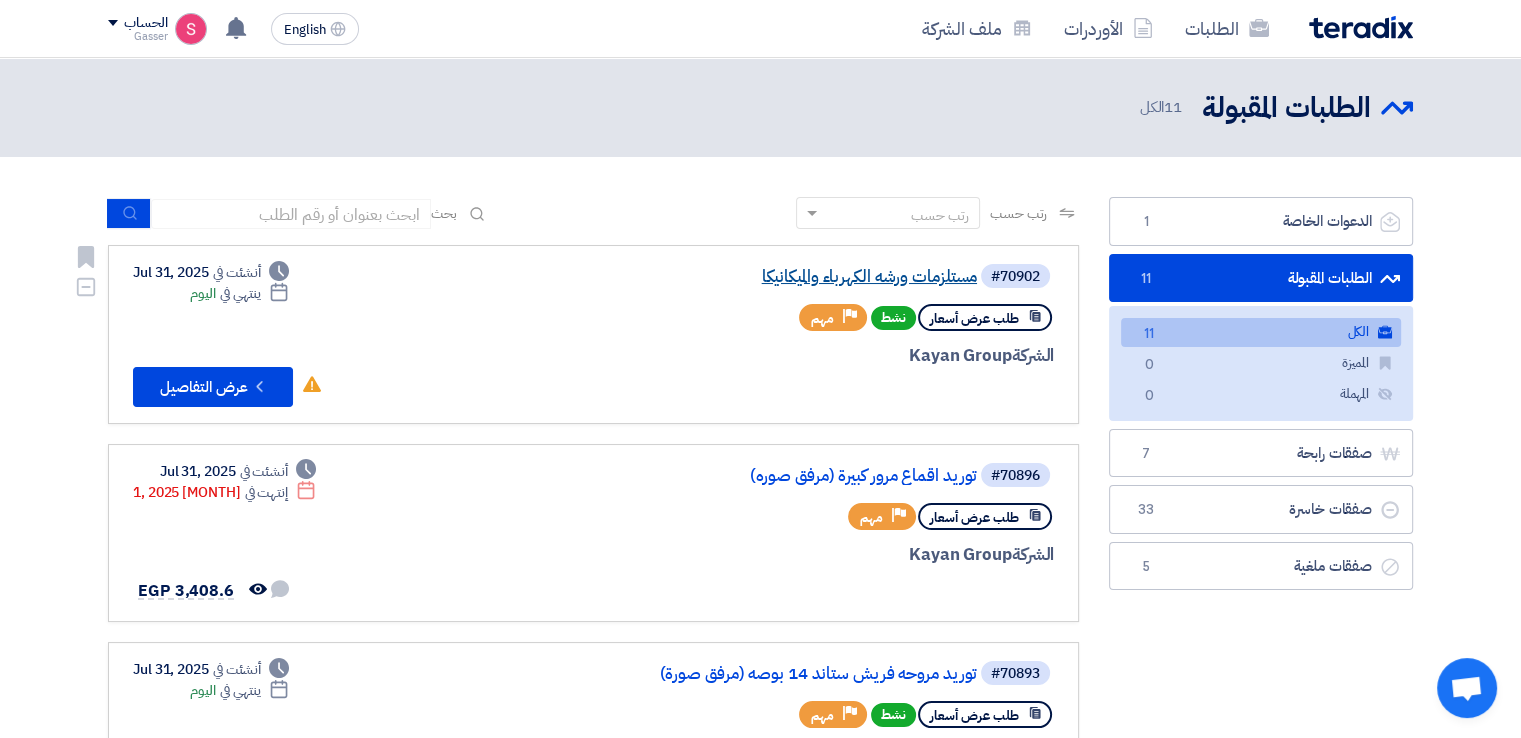 click on "مستلزمات ورشه الكهرباء والميكانيكا" 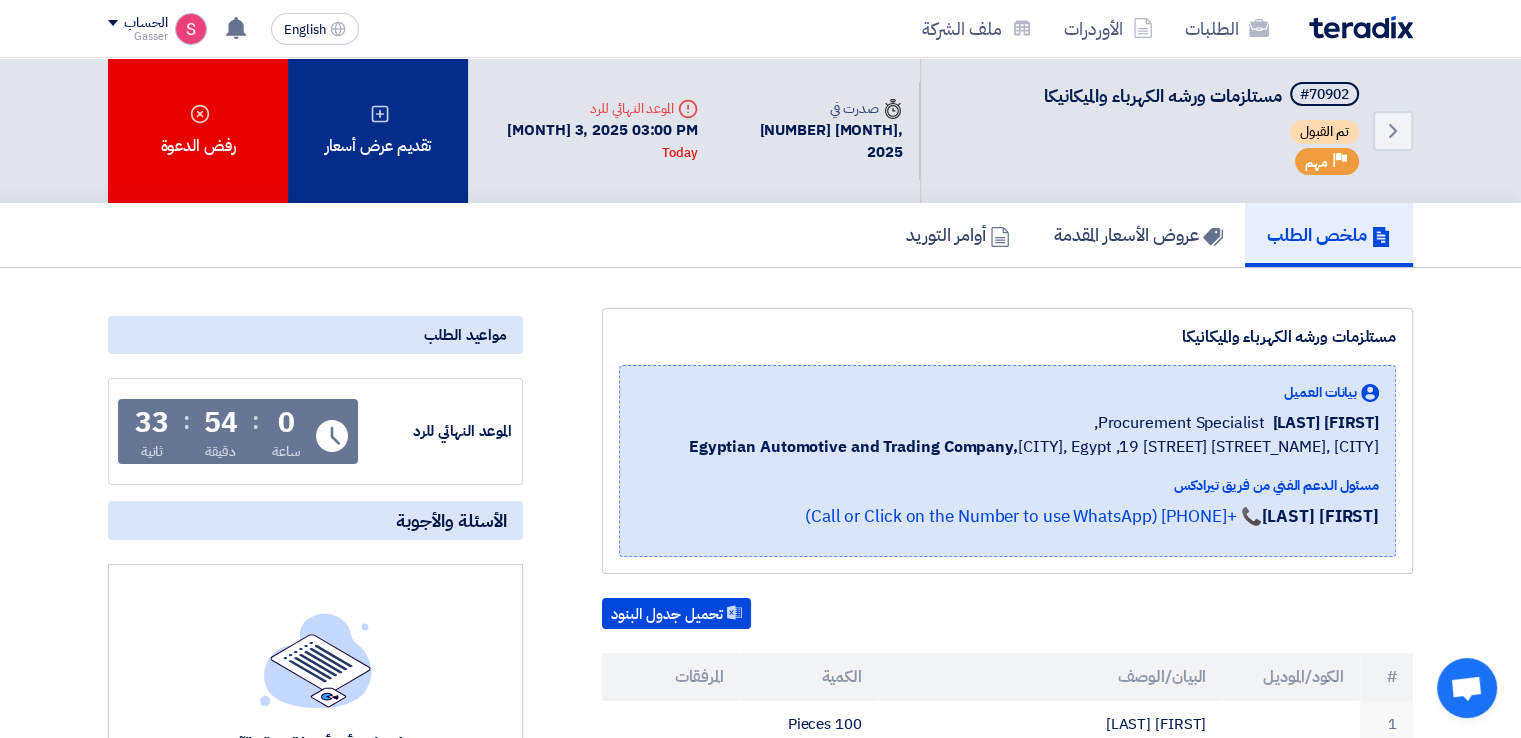 click on "تقديم عرض أسعار" 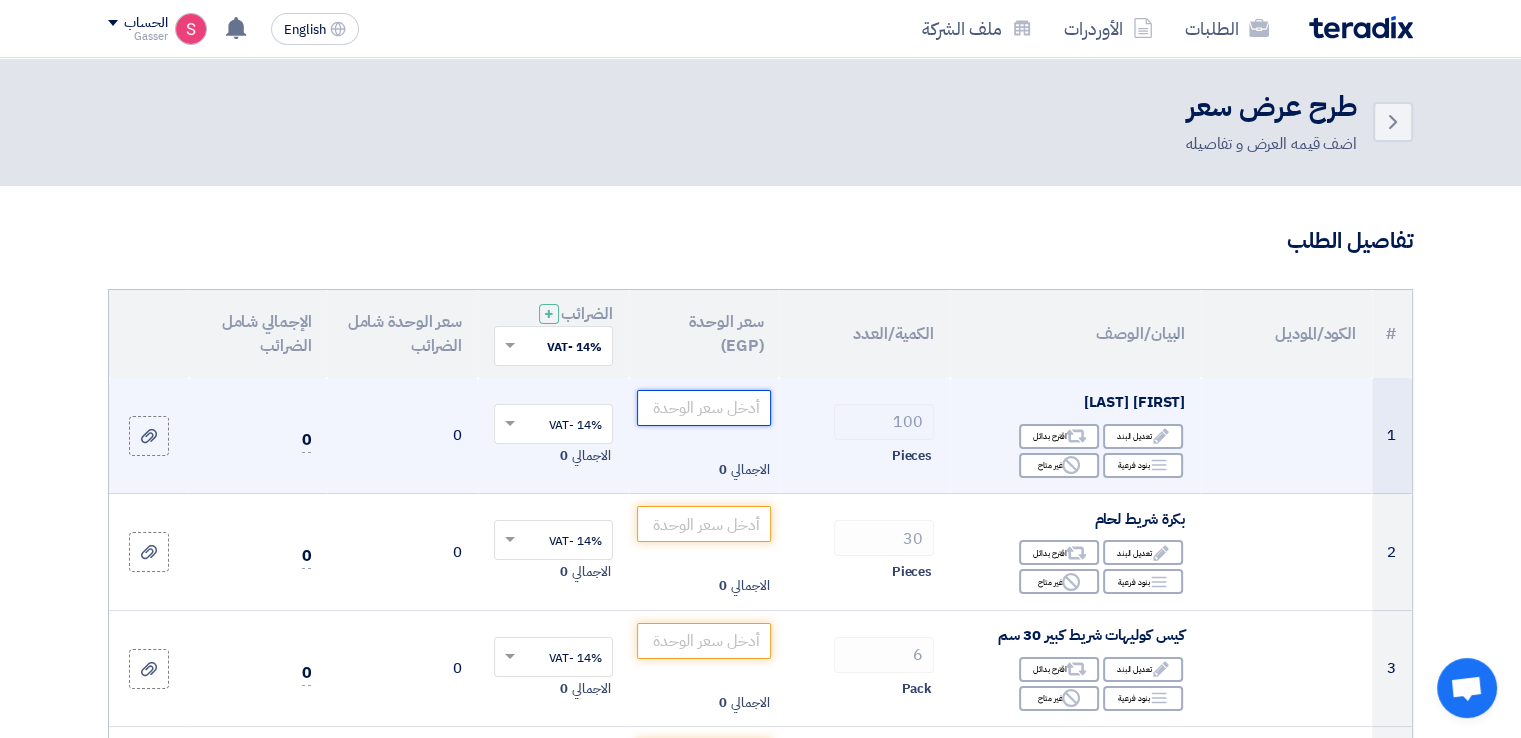 click 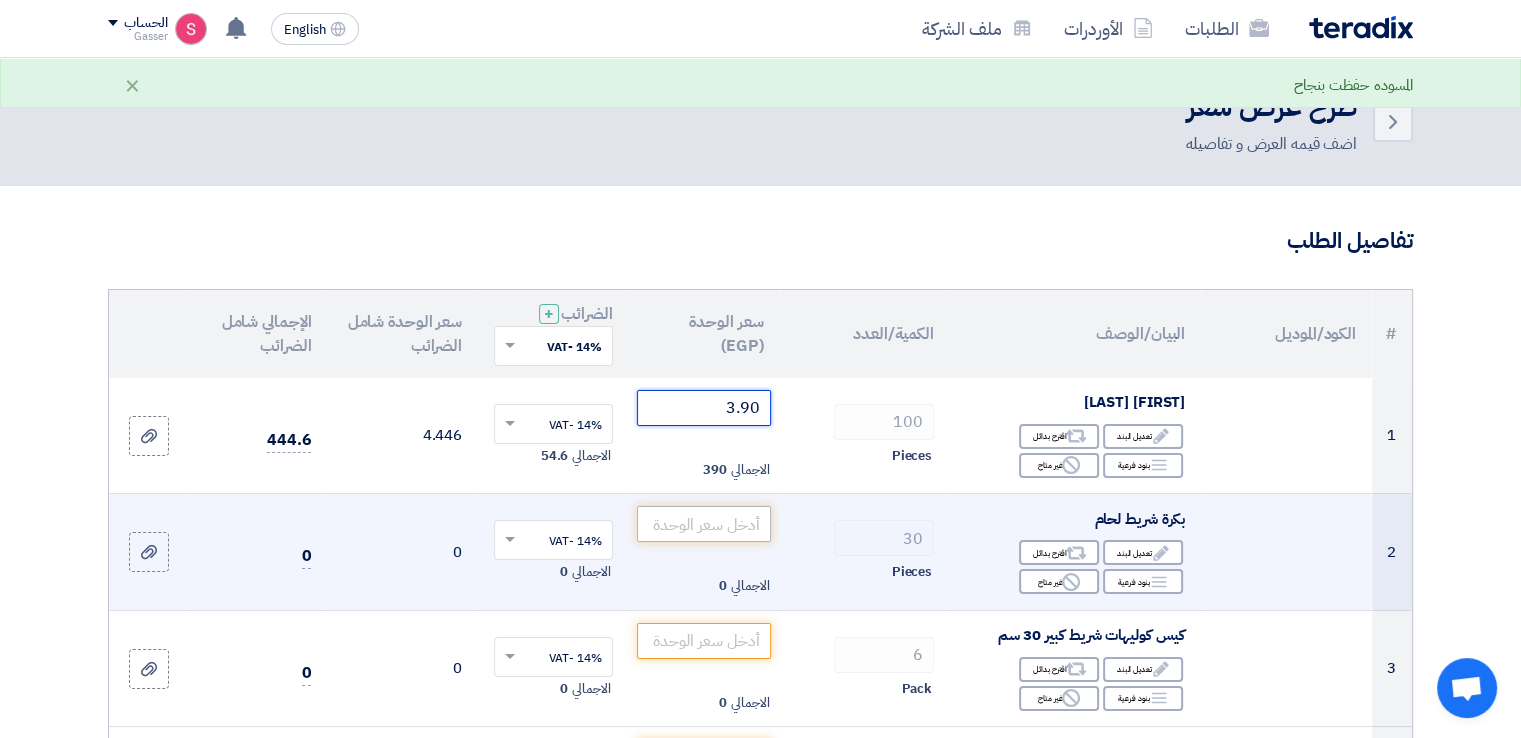type on "3.90" 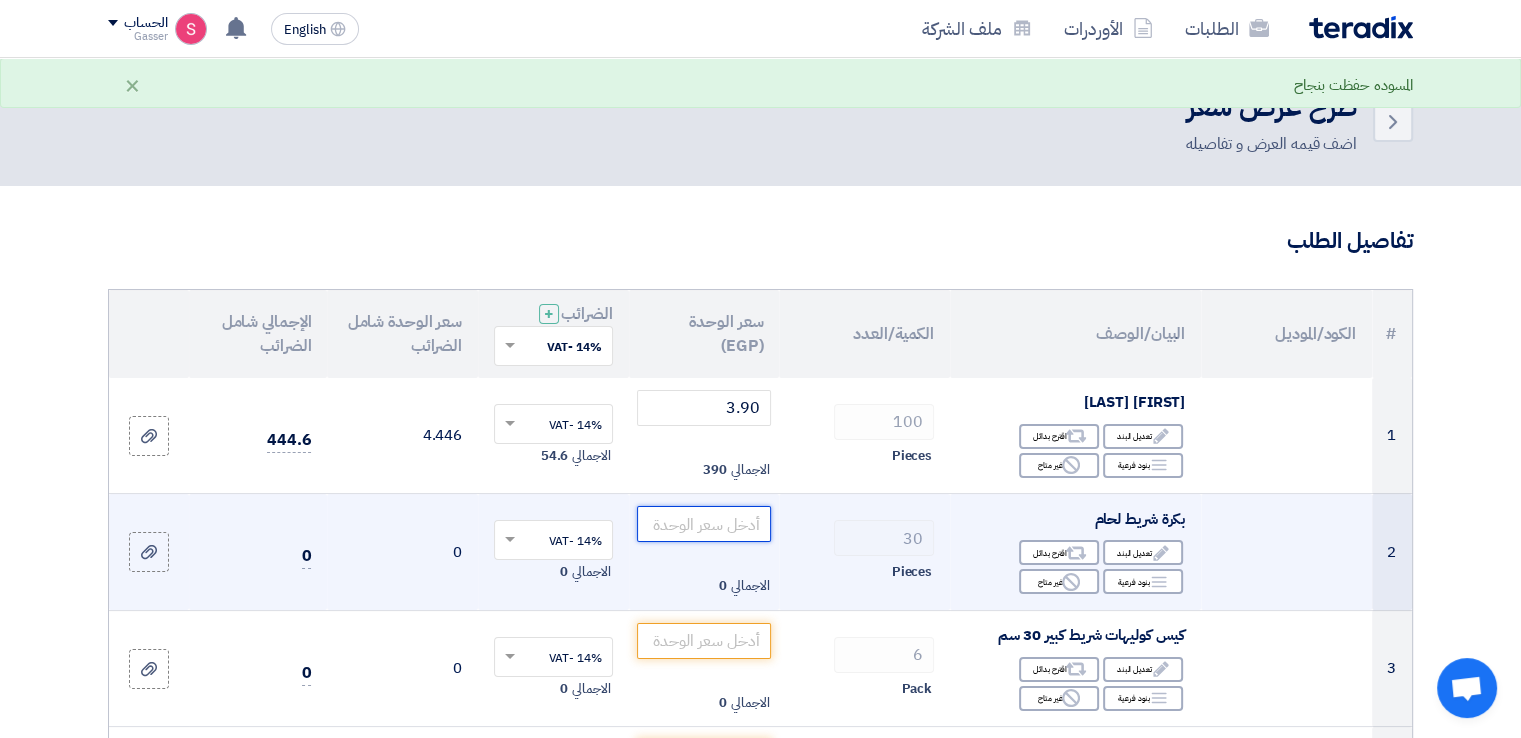 click 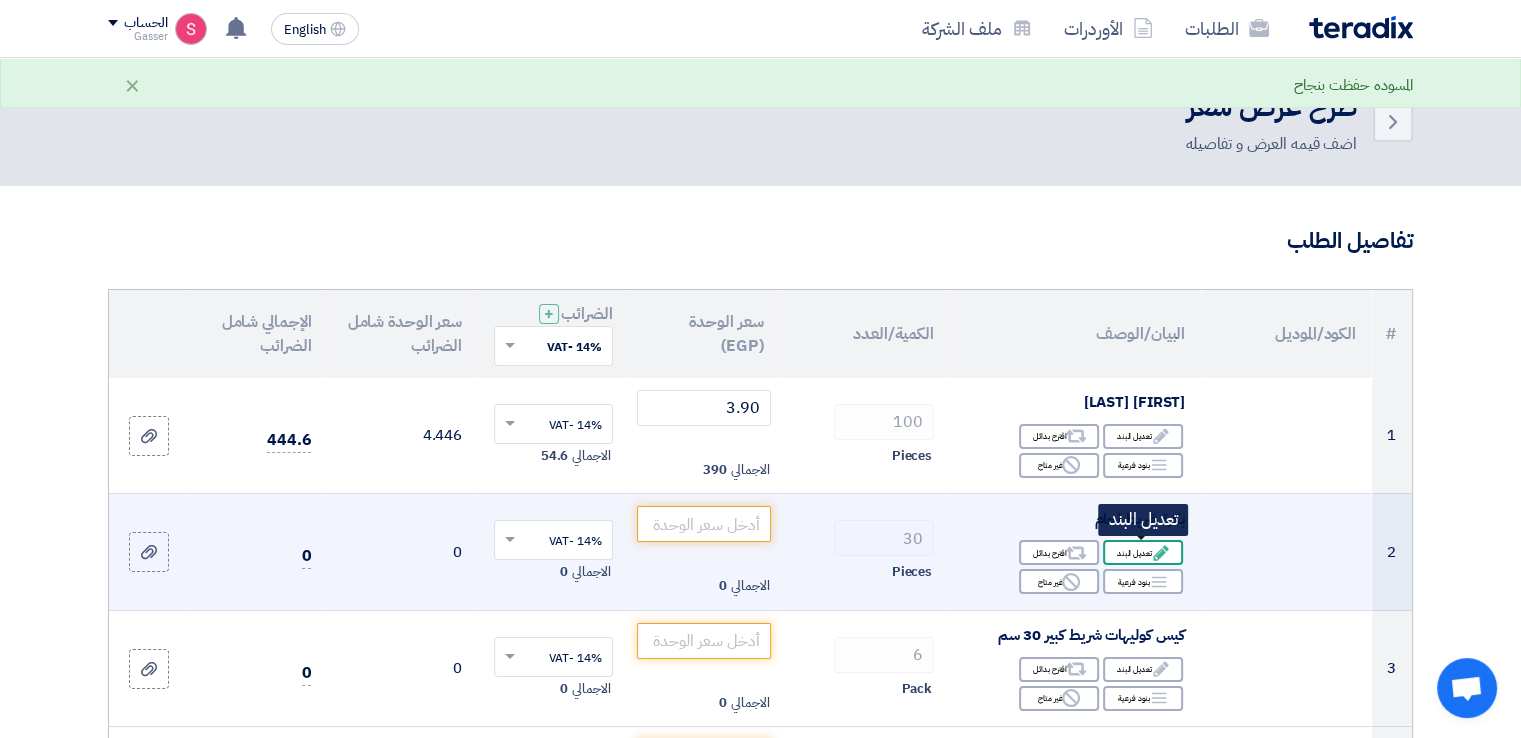 click 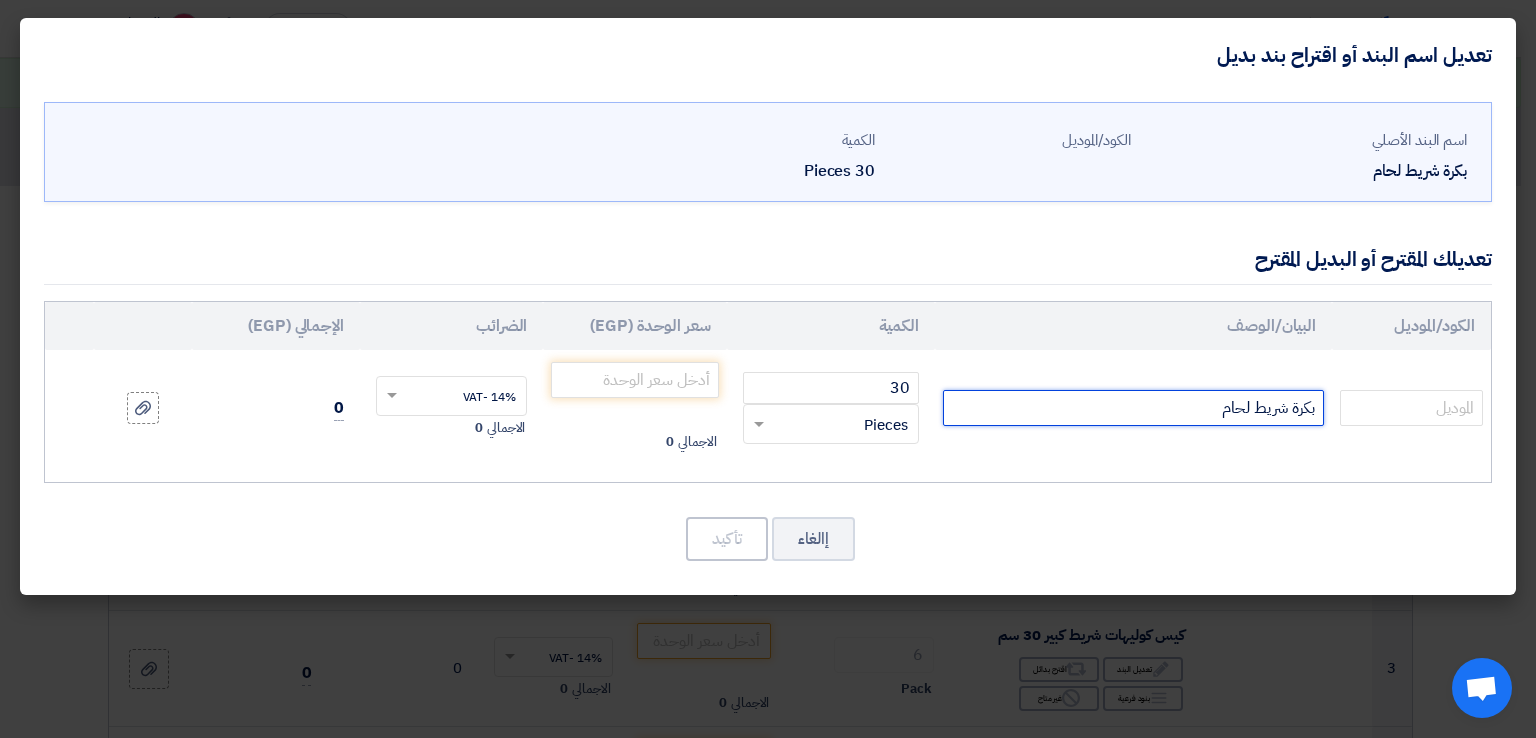 click on "بكرة شريط لحام" 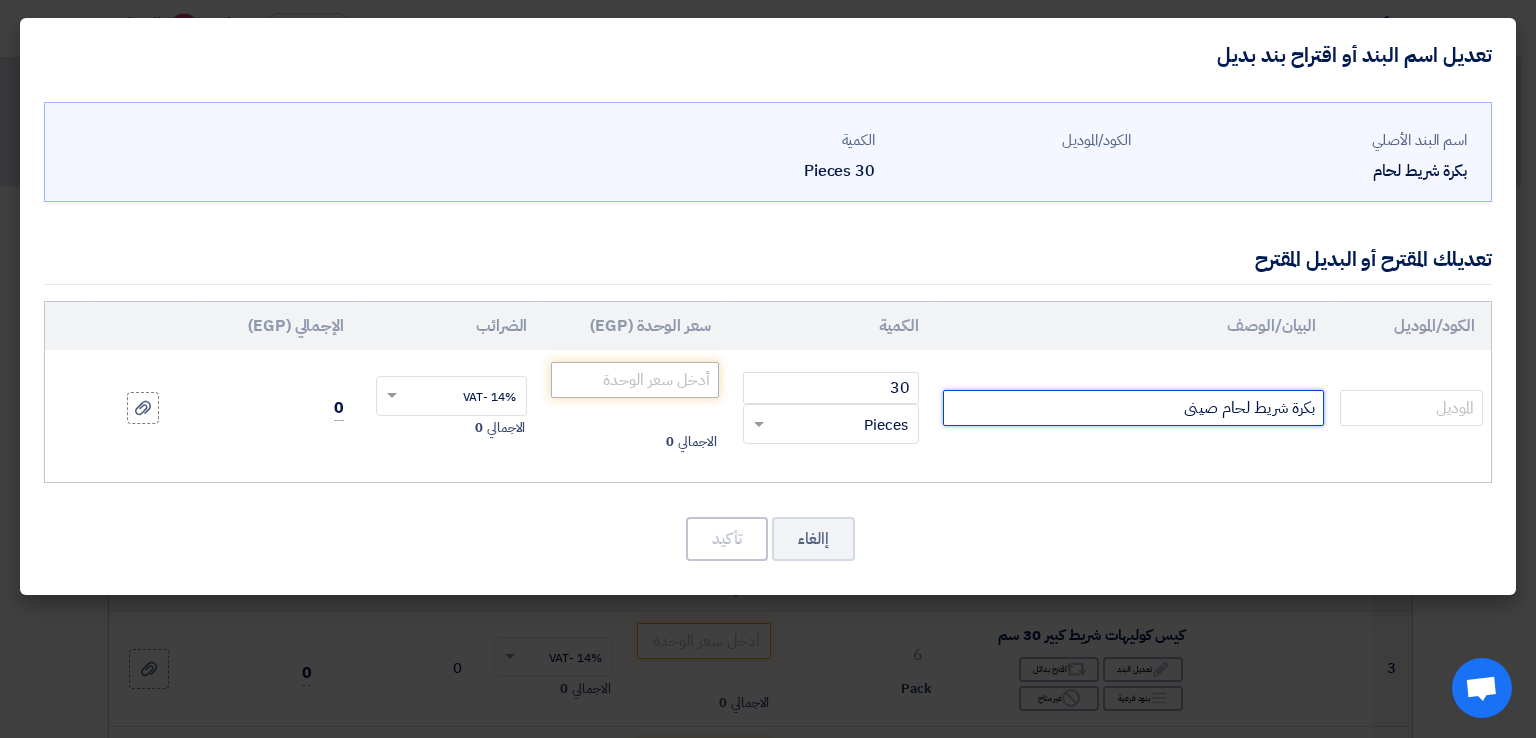 type on "بكرة شريط لحام صينى" 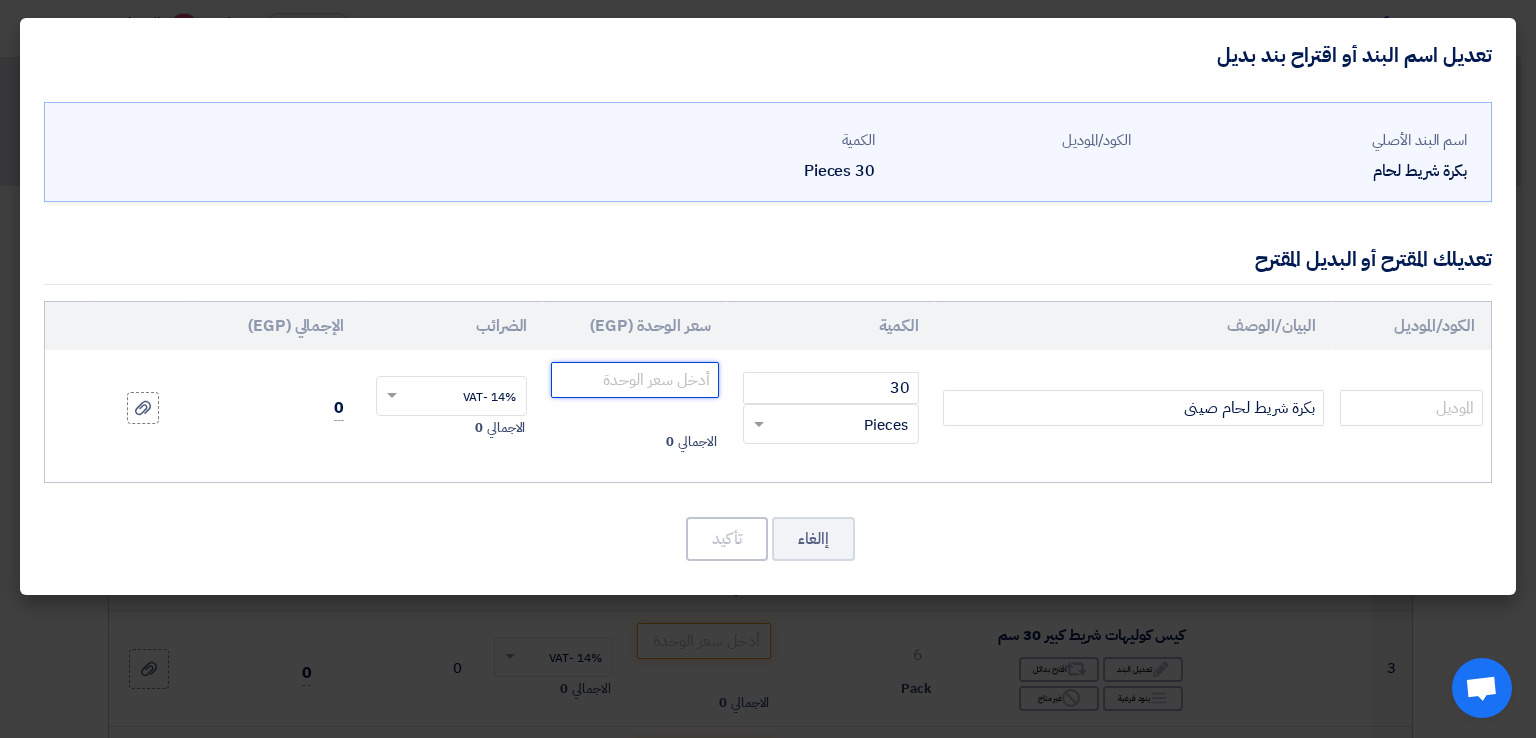 click 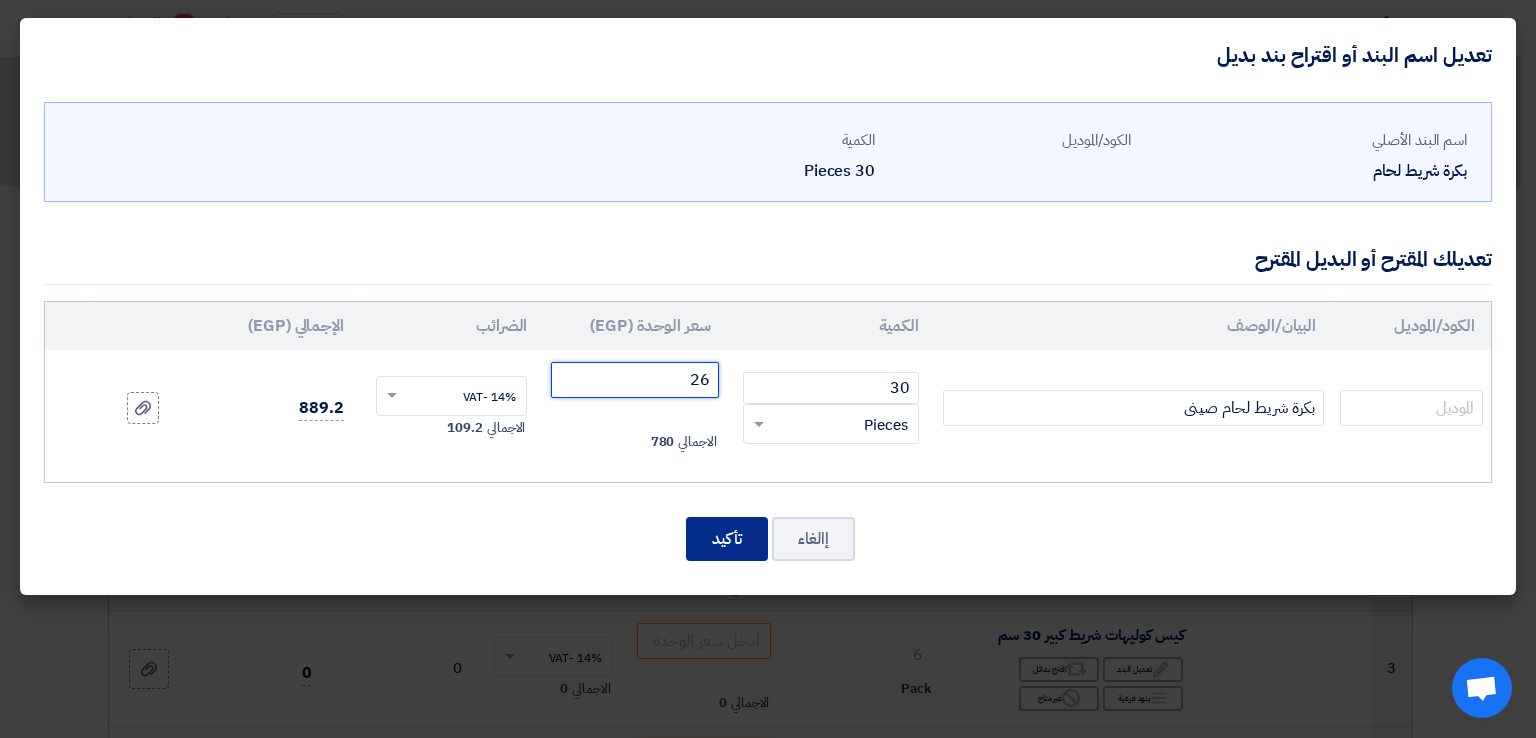 type on "26" 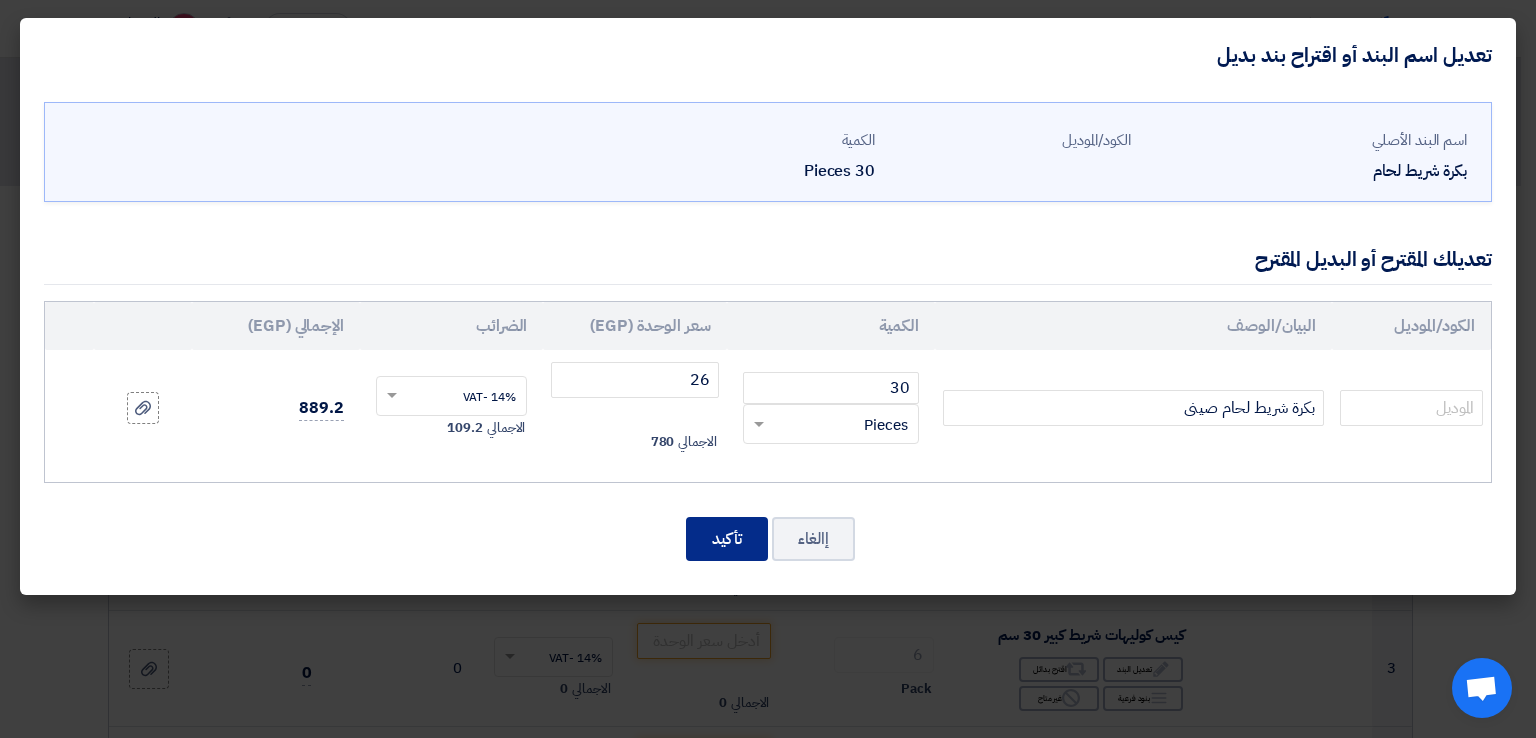 click on "تأكيد" 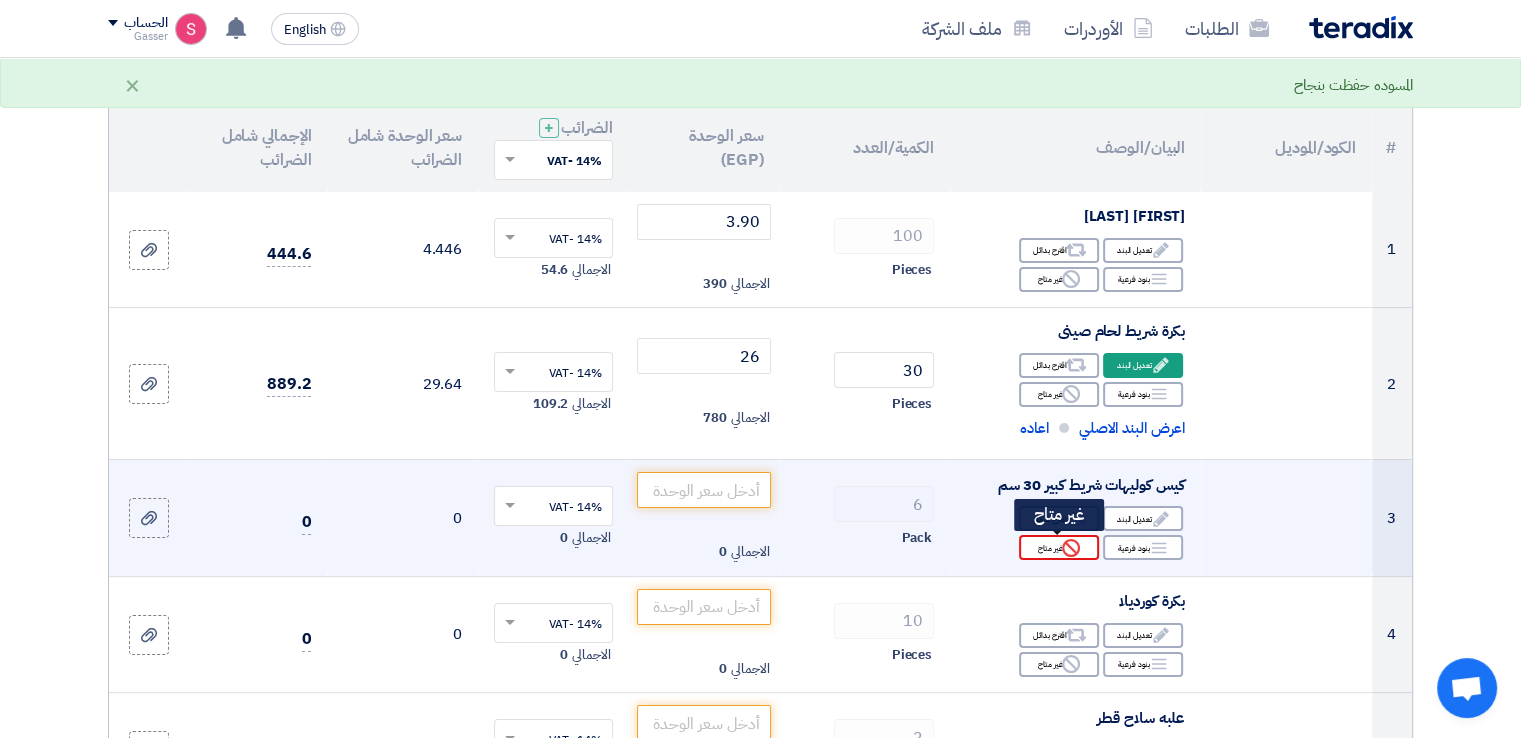 scroll, scrollTop: 200, scrollLeft: 0, axis: vertical 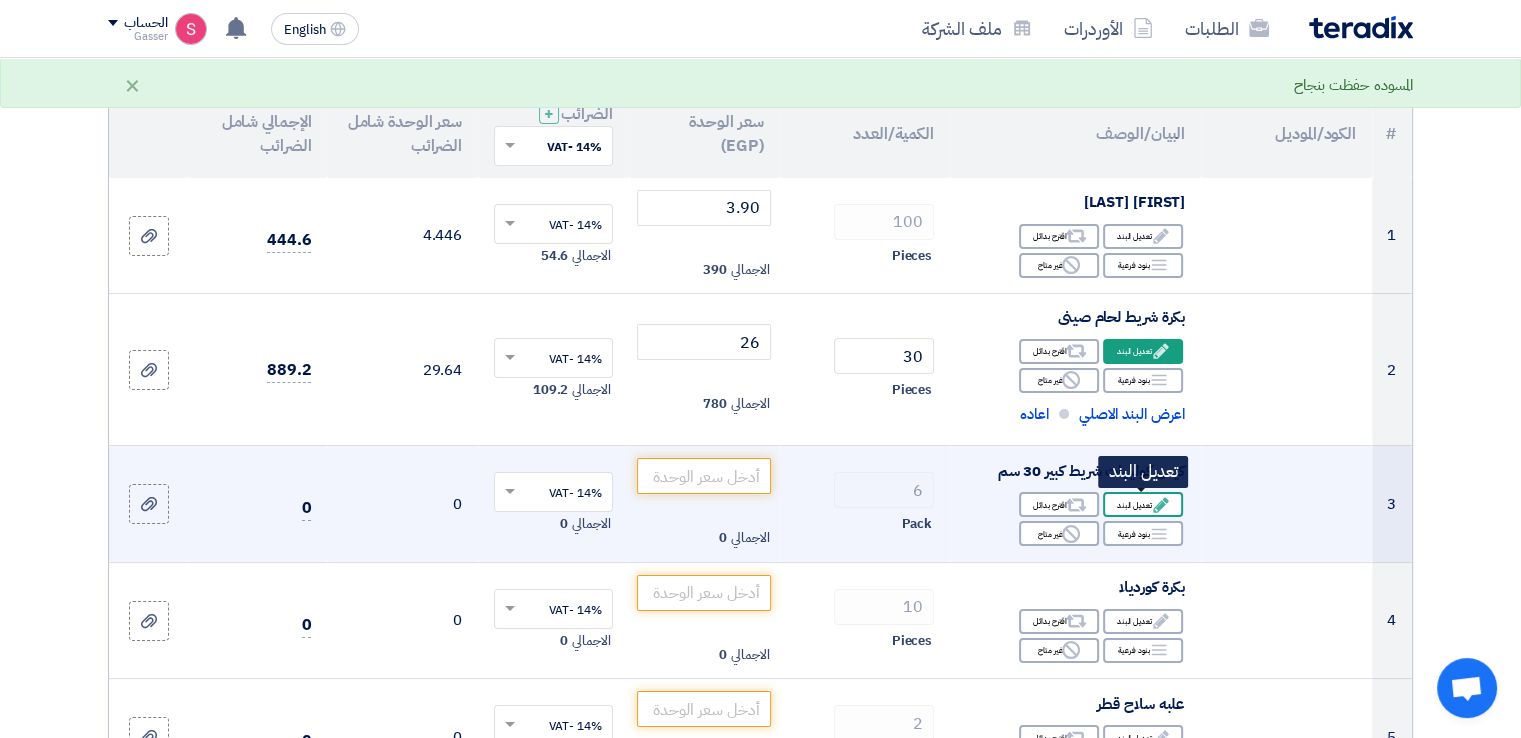 click on "Edit
تعديل البند" 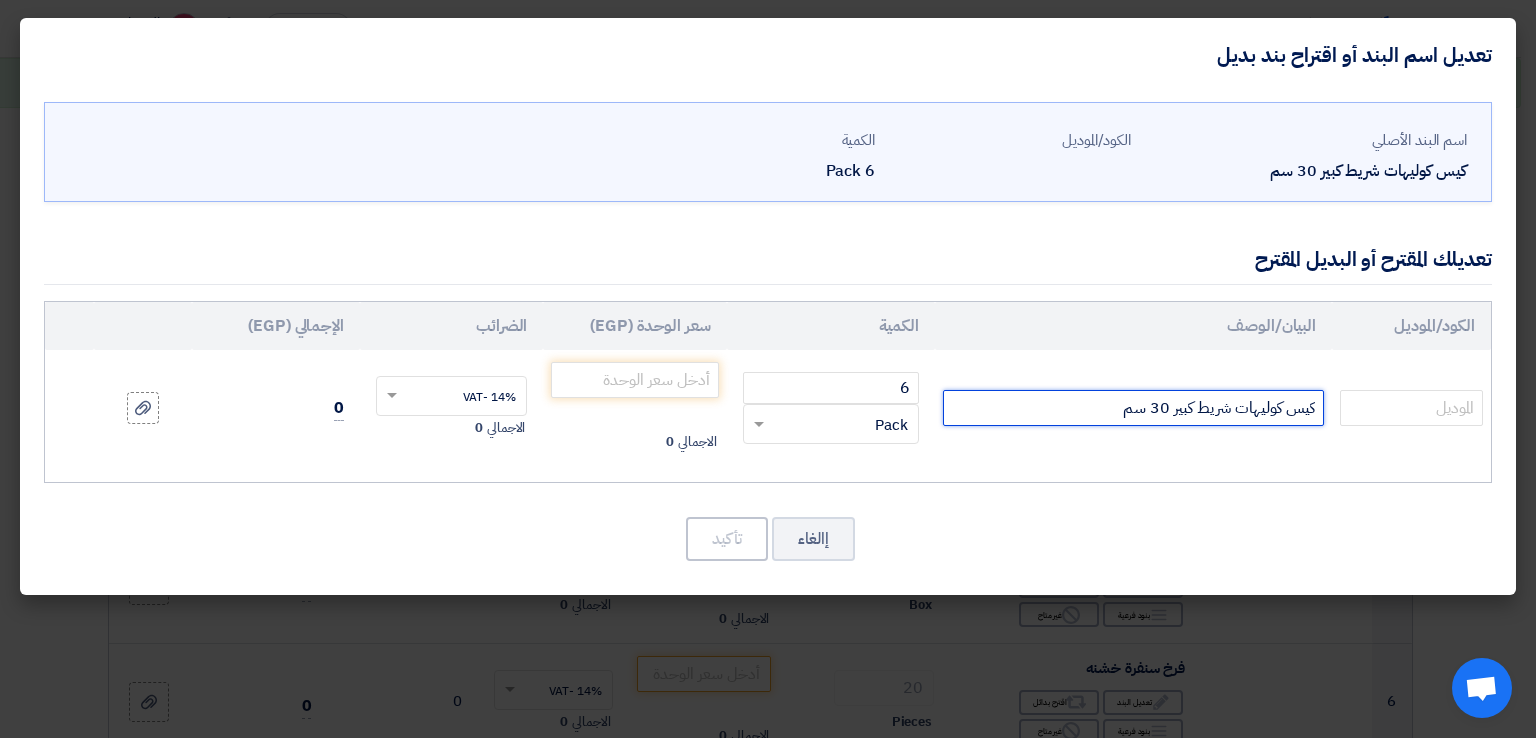 click on "كيس كوليهات شريط كبير 30 سم" 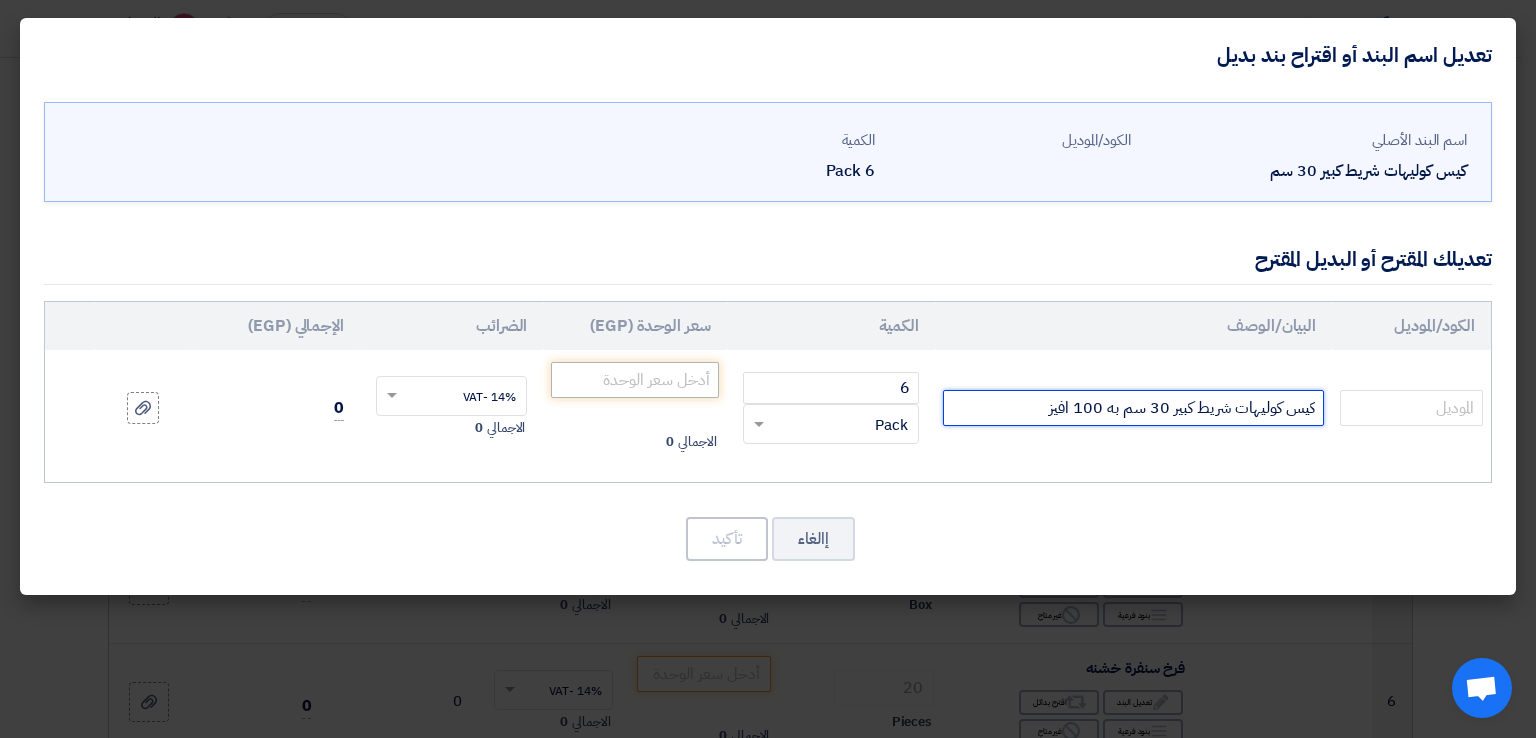 type on "كيس كوليهات شريط كبير 30 سم به 100 افيز" 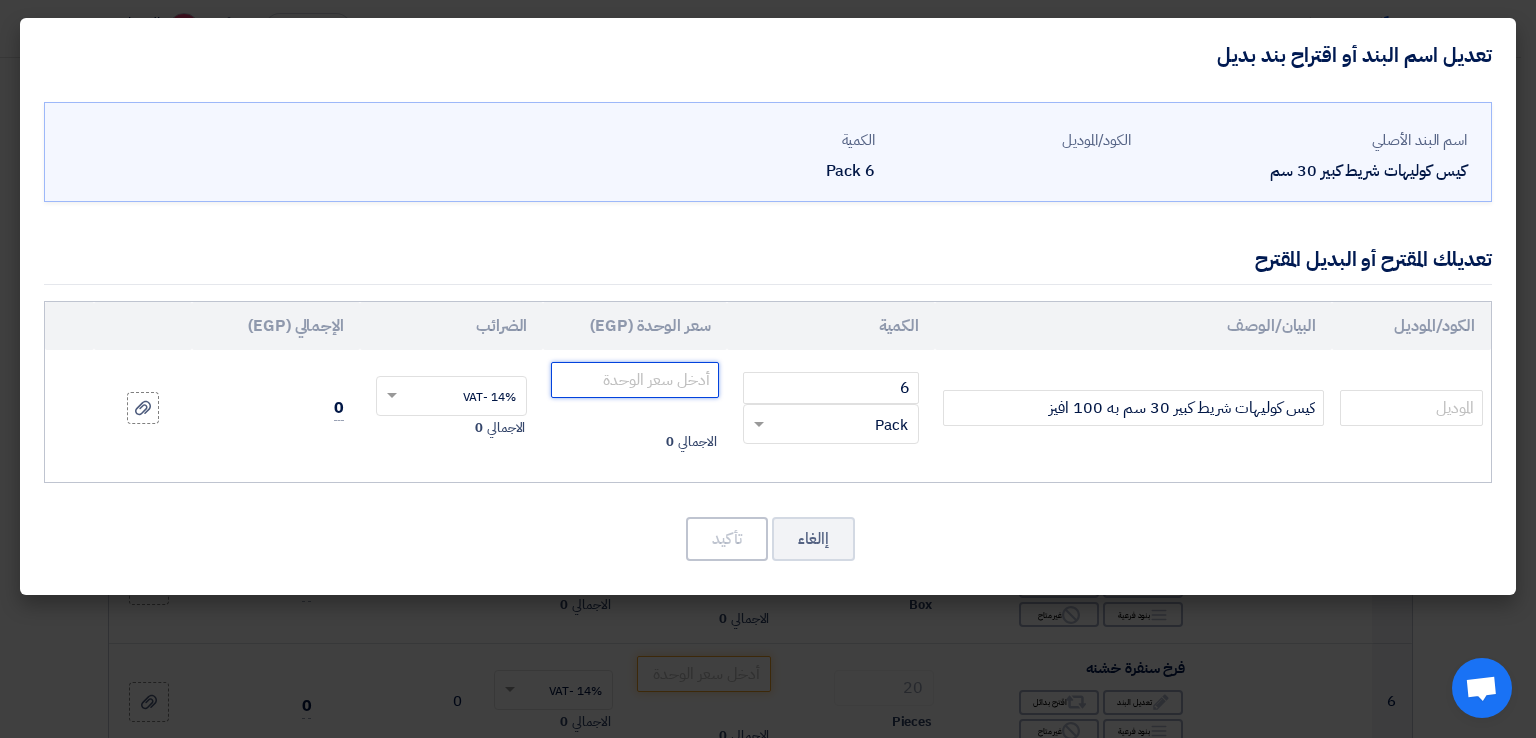 click 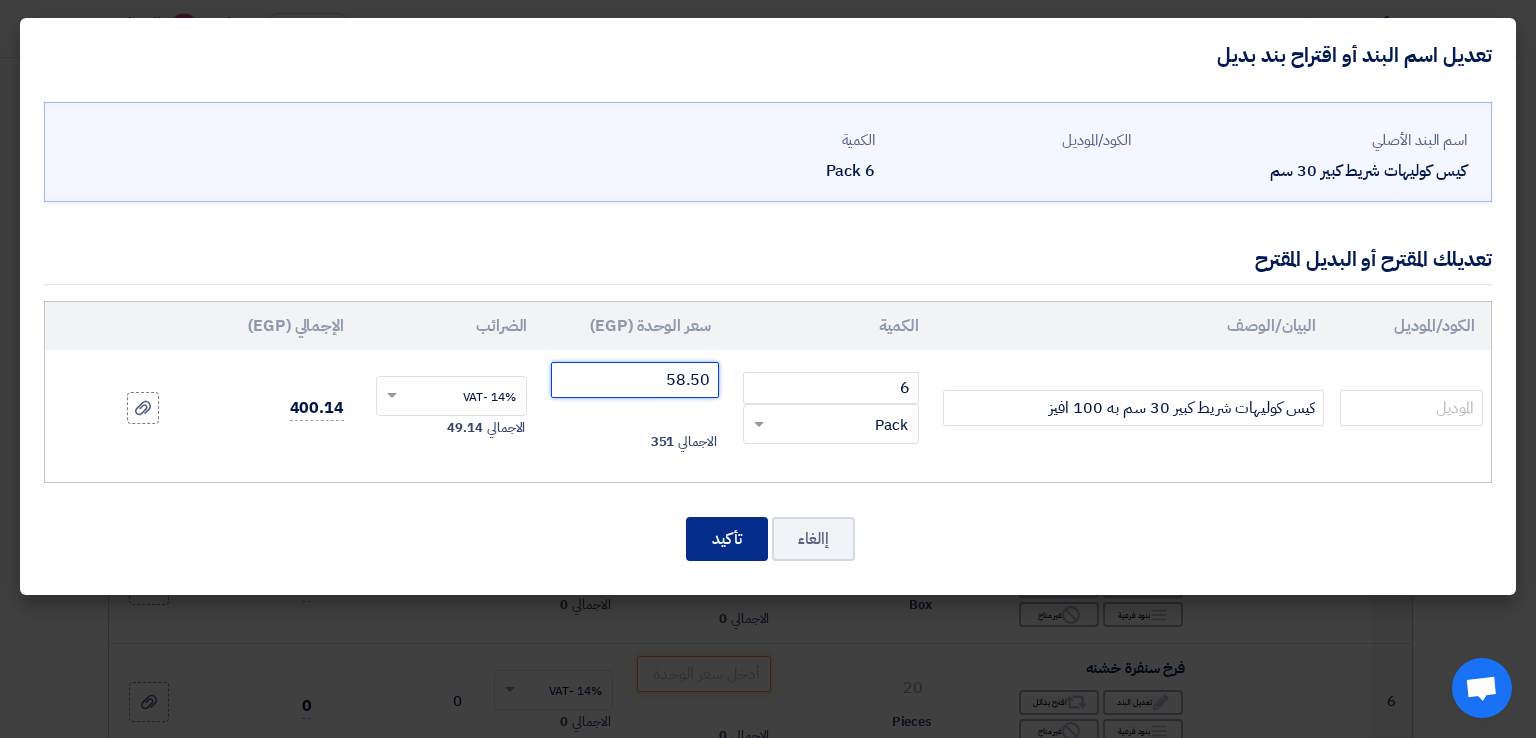 type on "58.50" 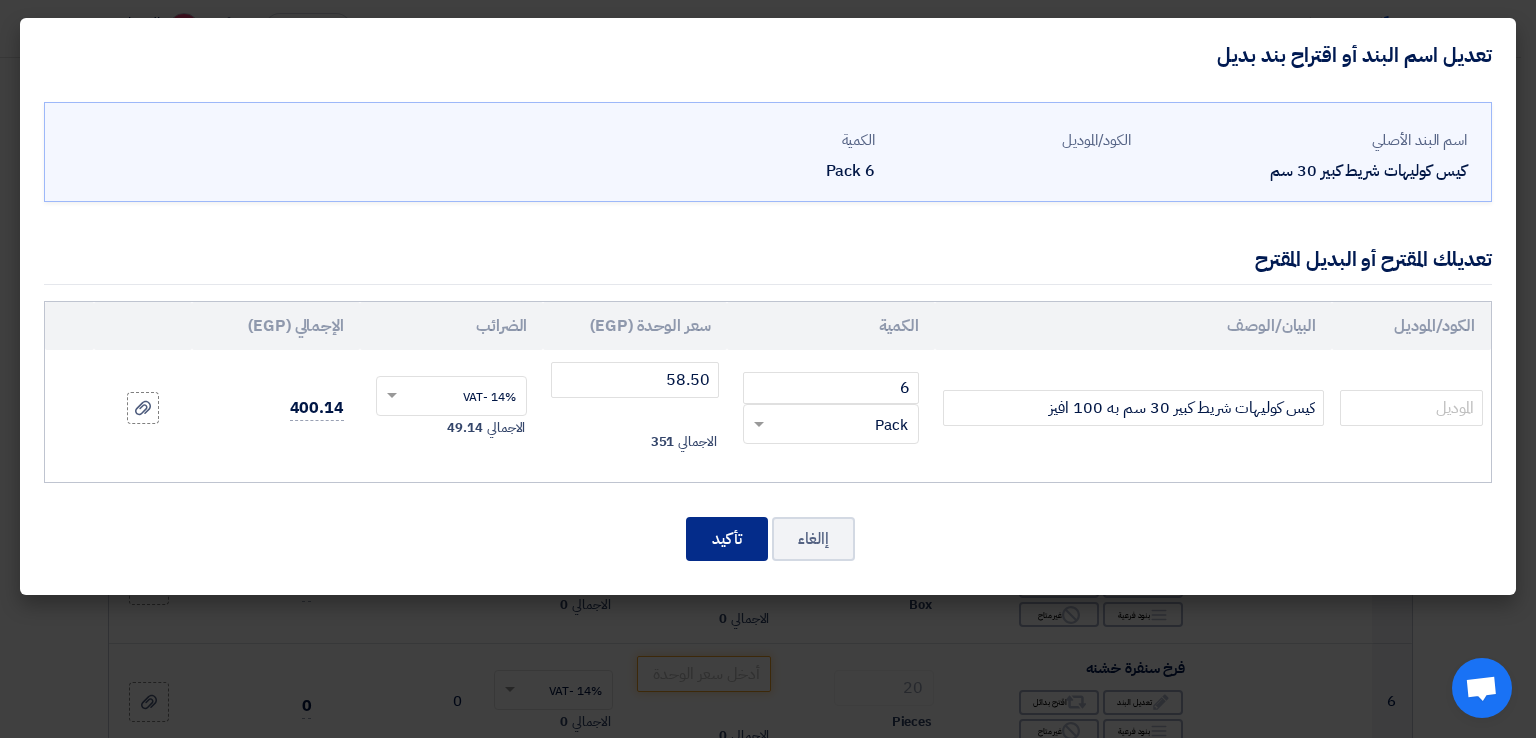 click on "تأكيد" 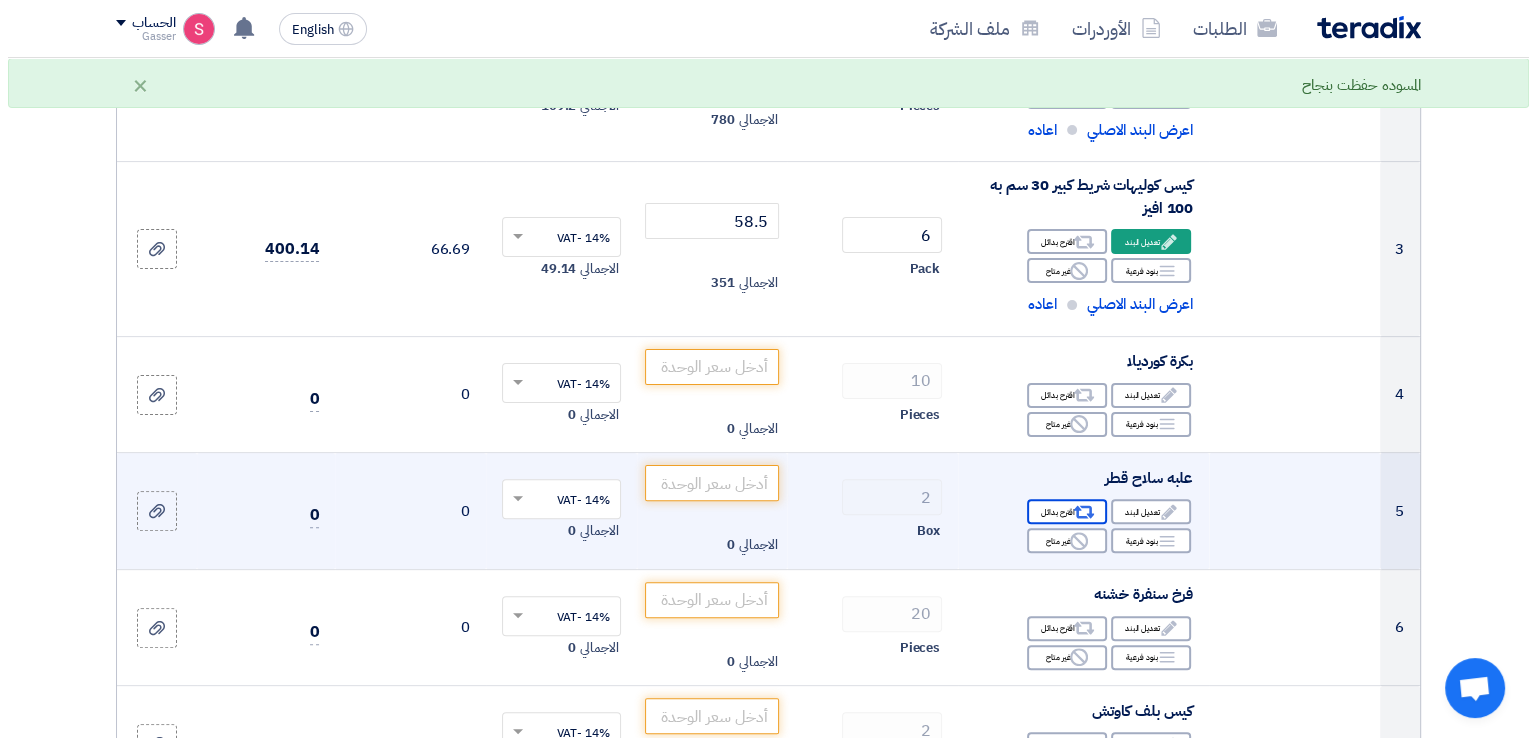 scroll, scrollTop: 500, scrollLeft: 0, axis: vertical 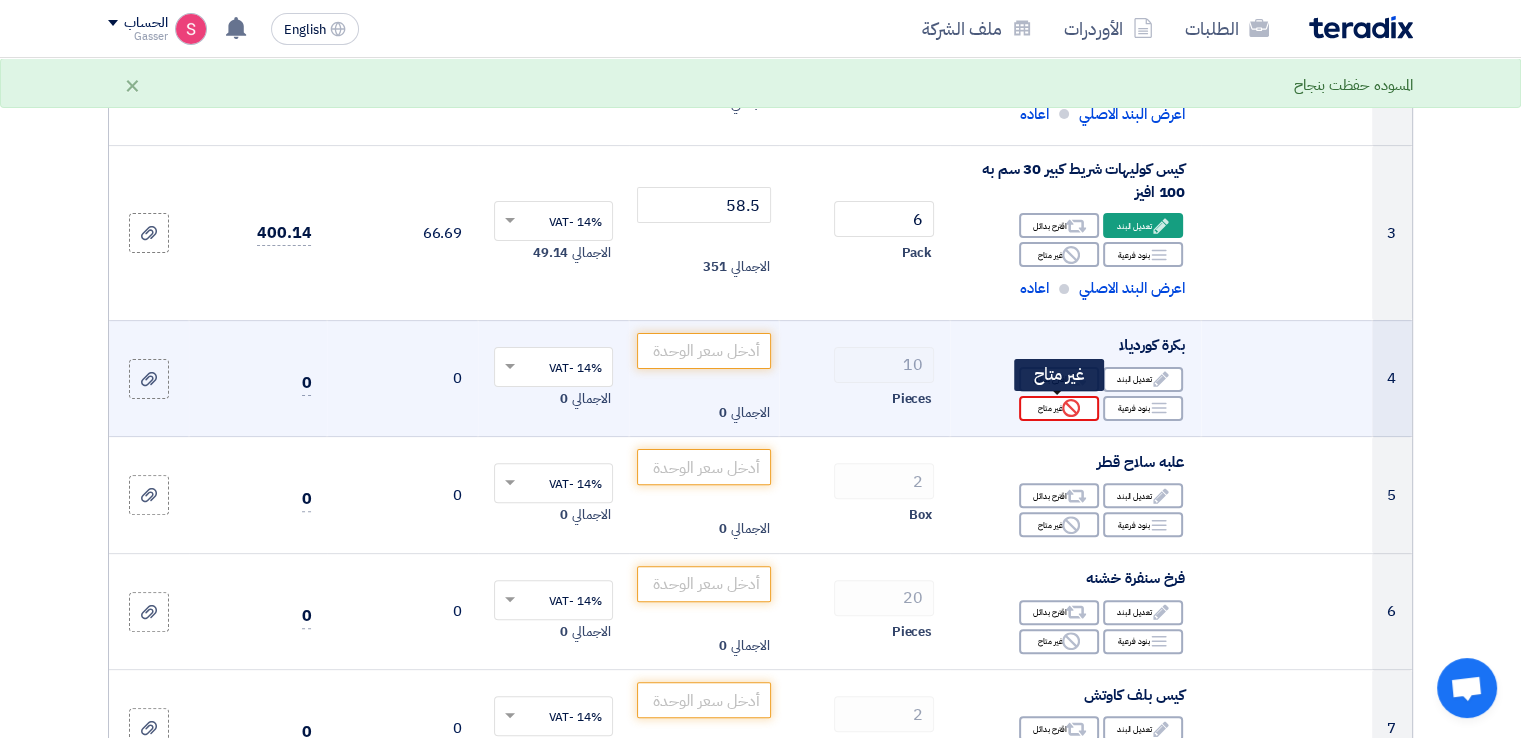 click on "Reject
غير متاح" 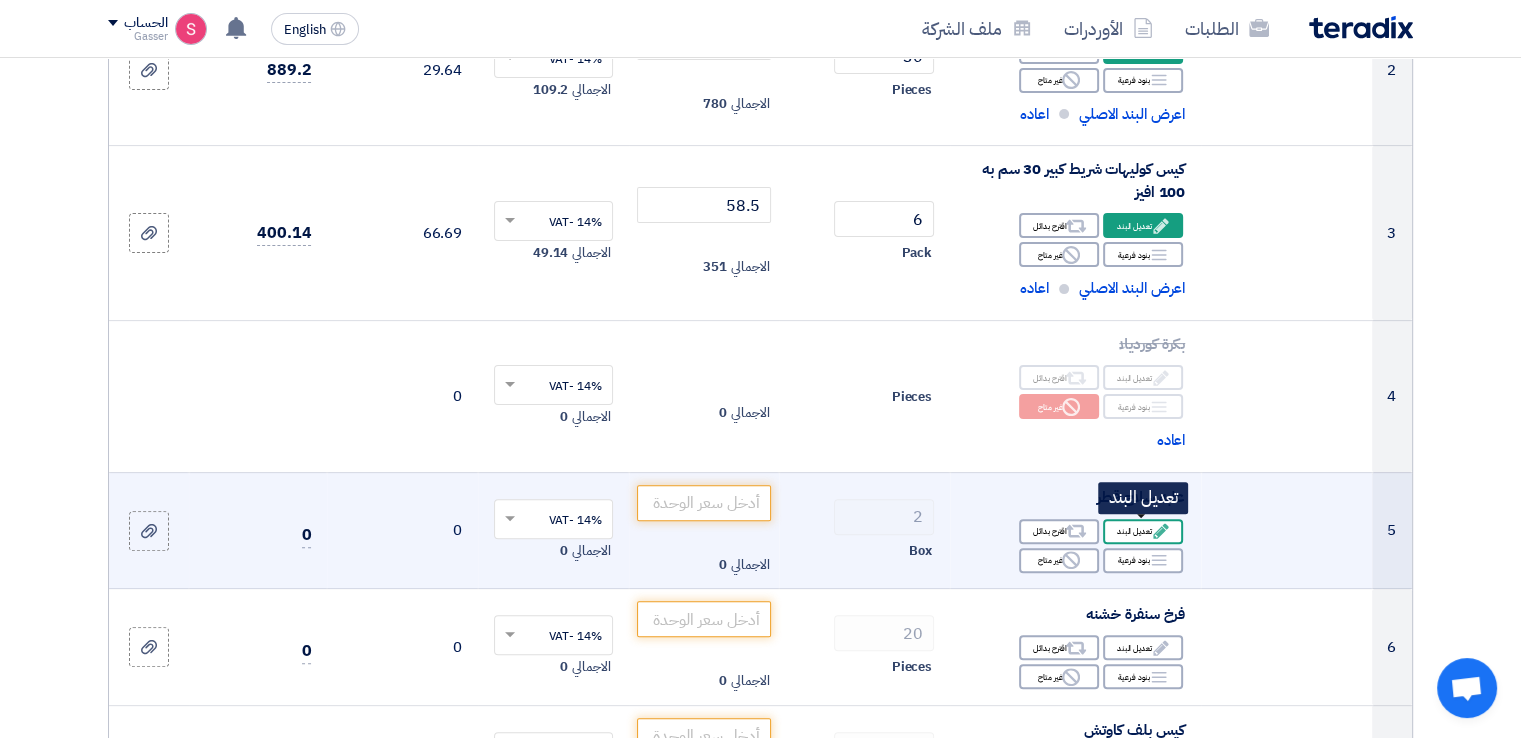 click on "Edit
تعديل البند" 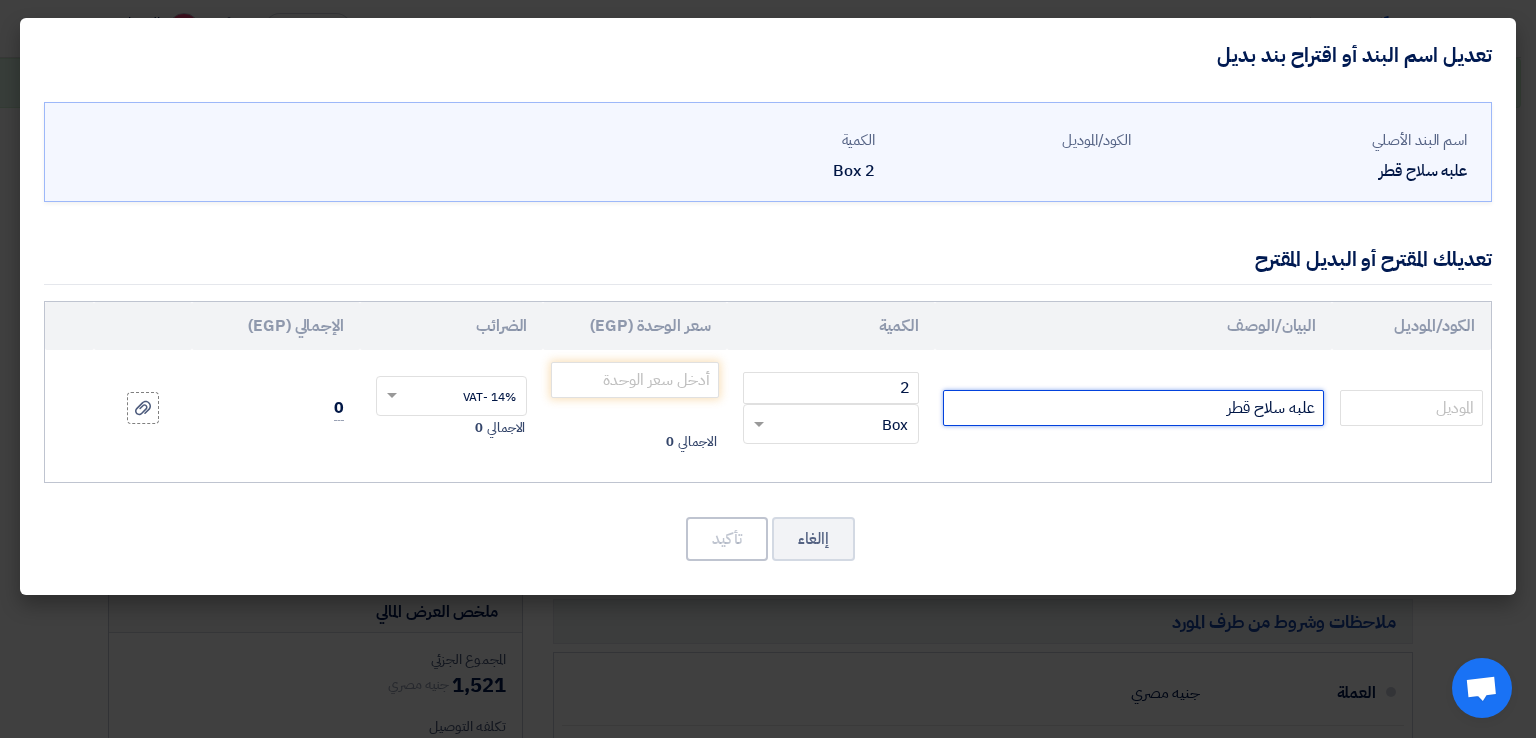 drag, startPoint x: 1249, startPoint y: 405, endPoint x: 1231, endPoint y: 407, distance: 18.110771 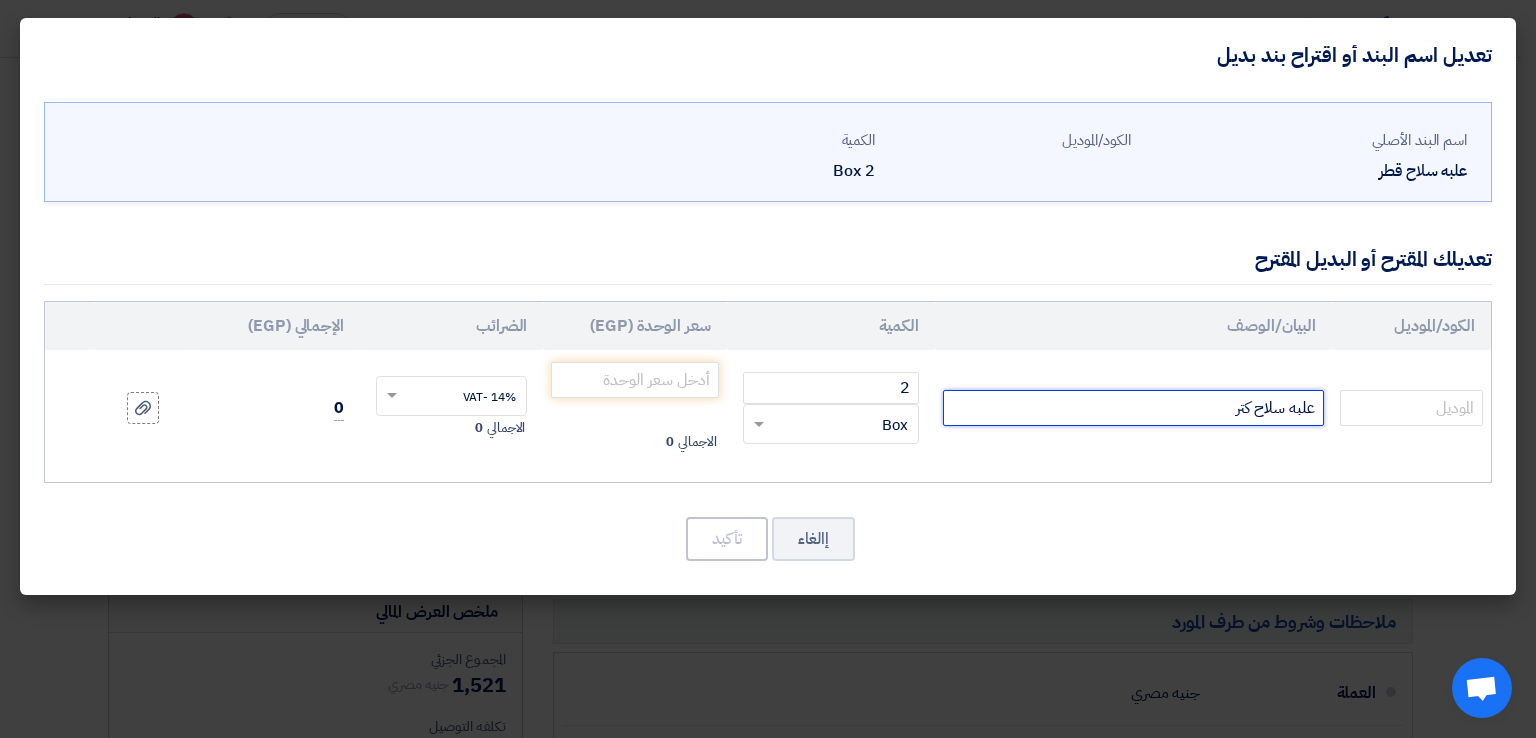click on "علبه سلاح كتر" 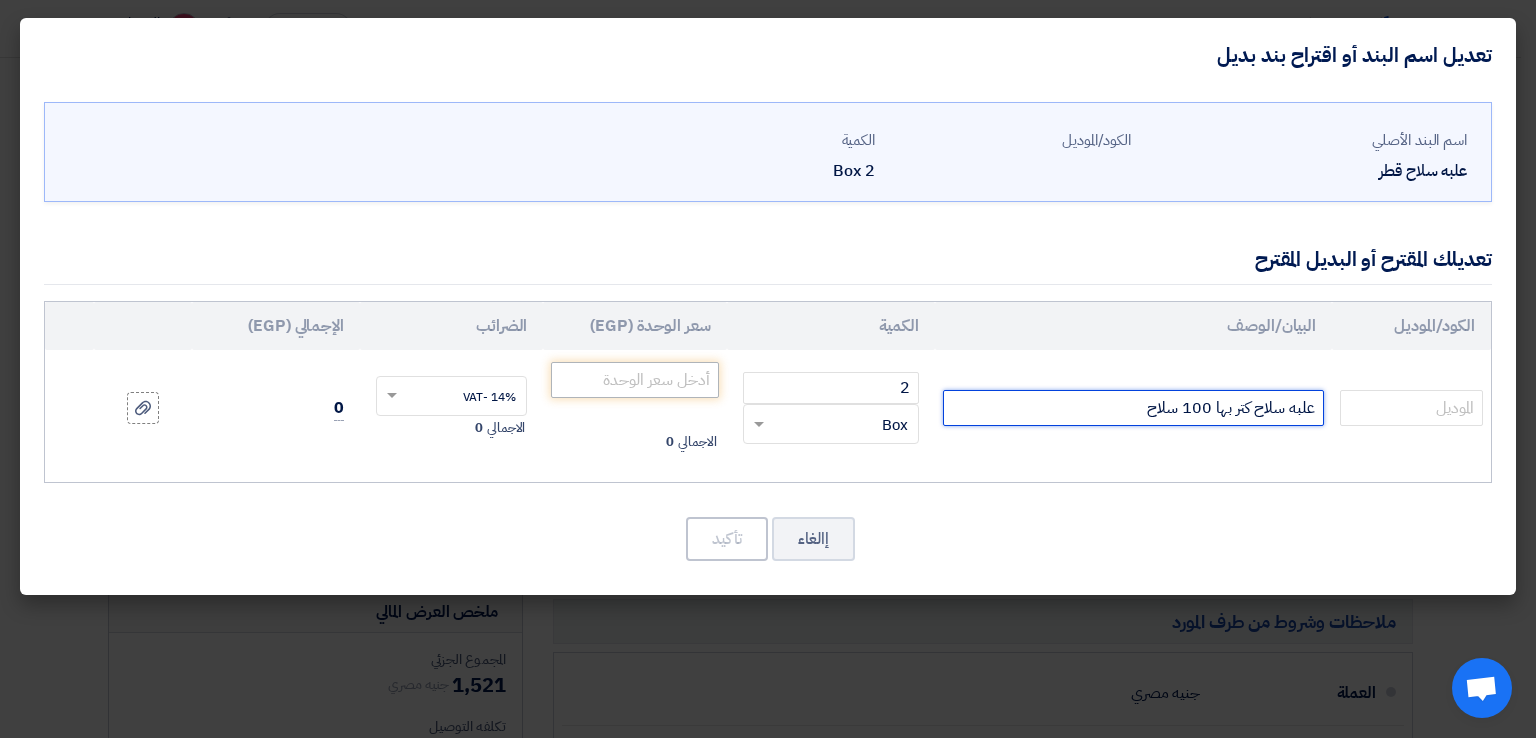 type on "علبه سلاح كتر بها 100 سلاح" 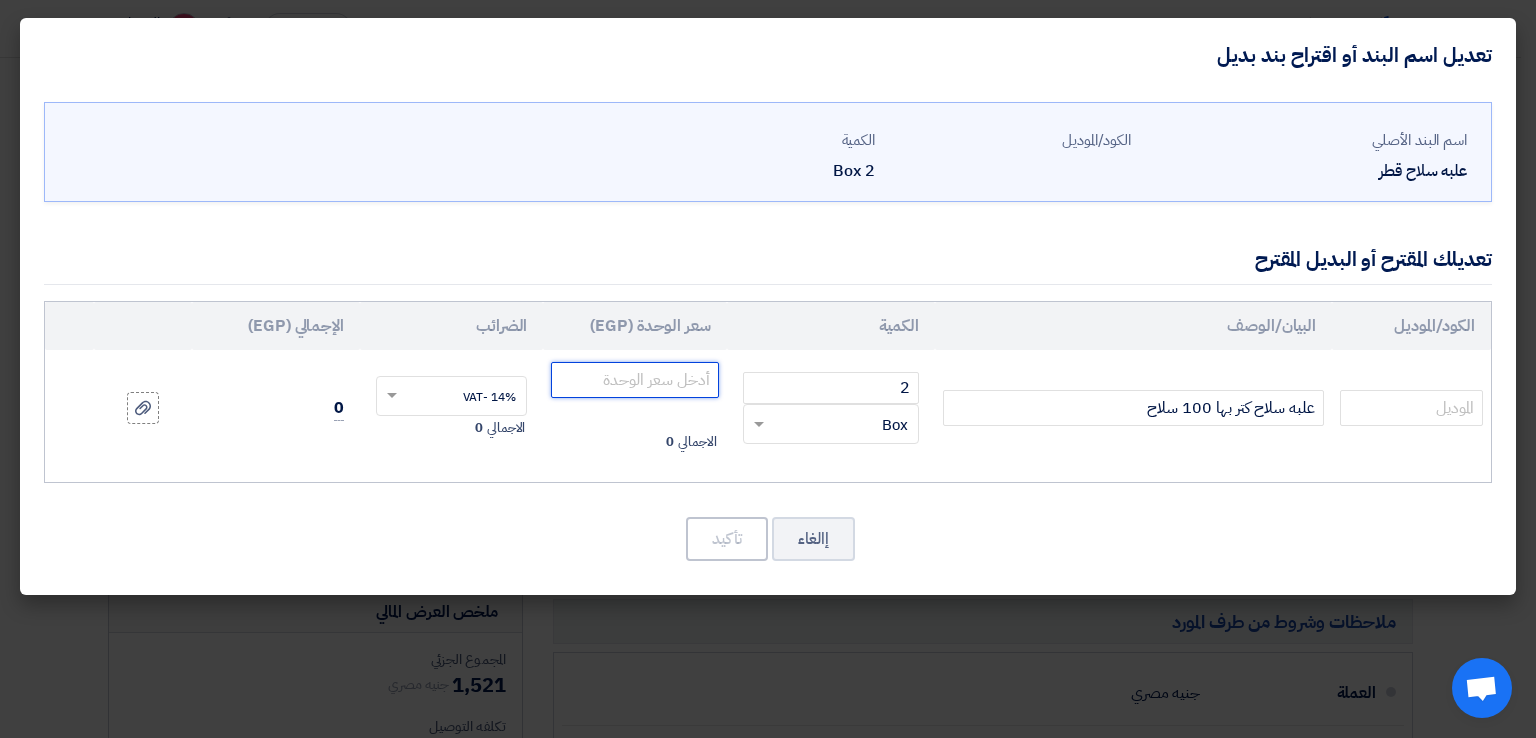 click 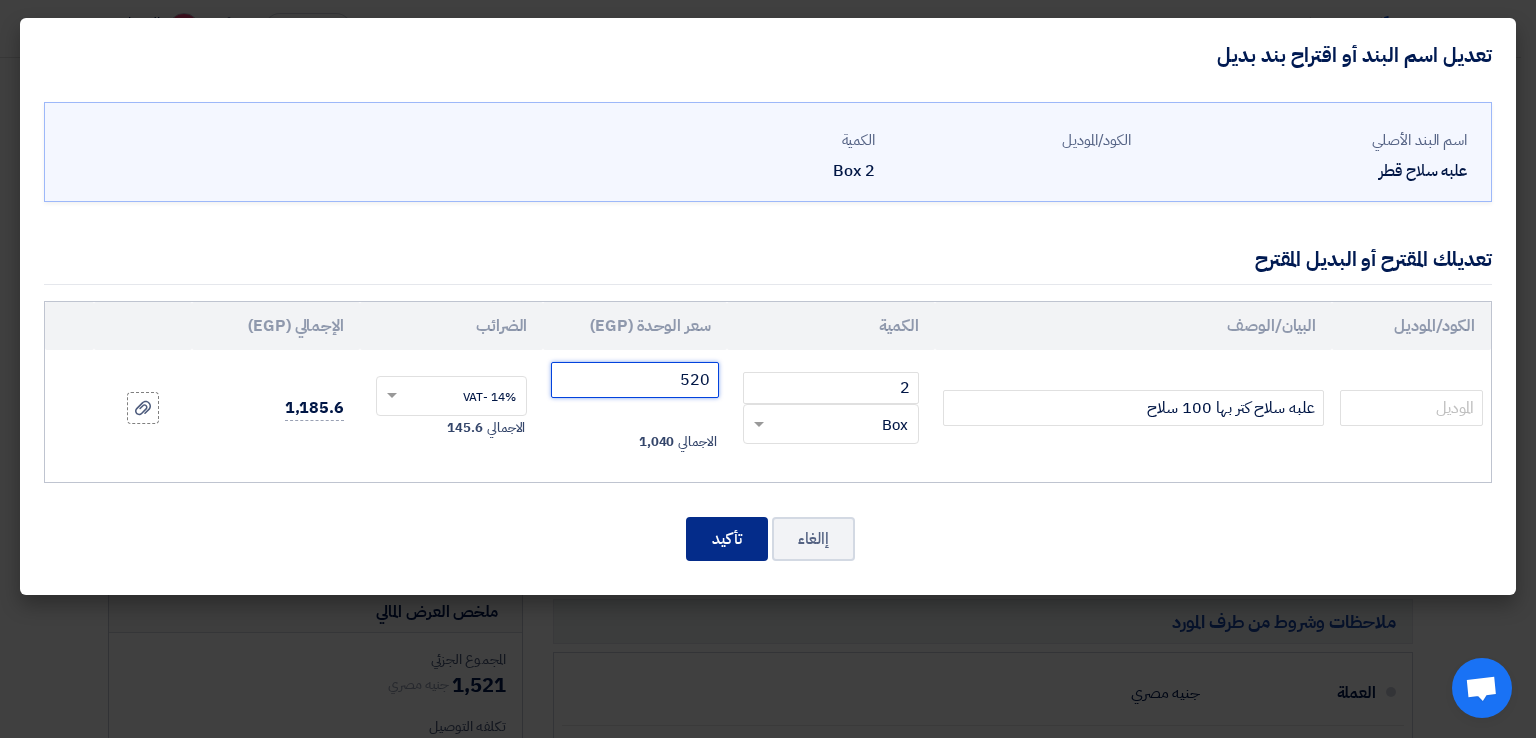 type on "520" 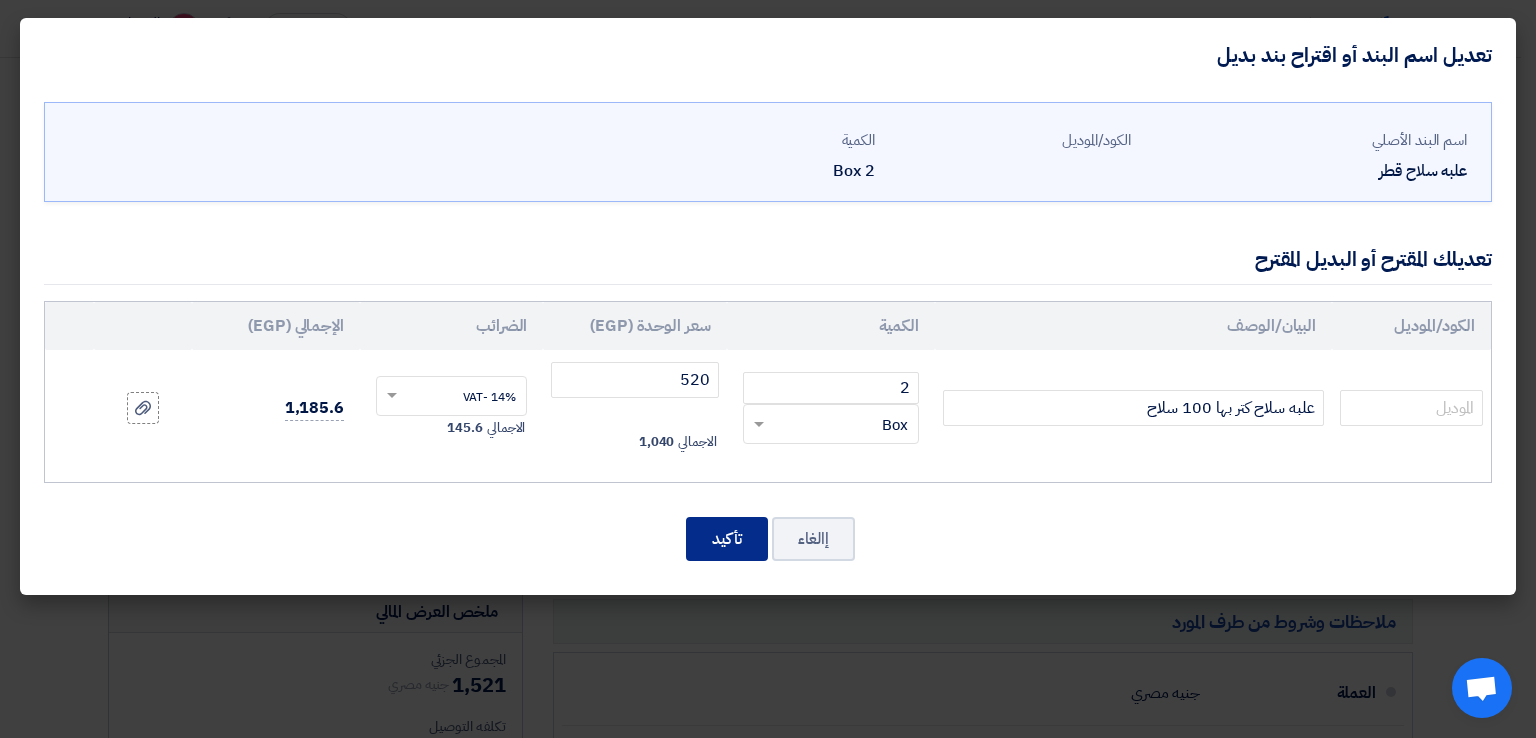 click on "تأكيد" 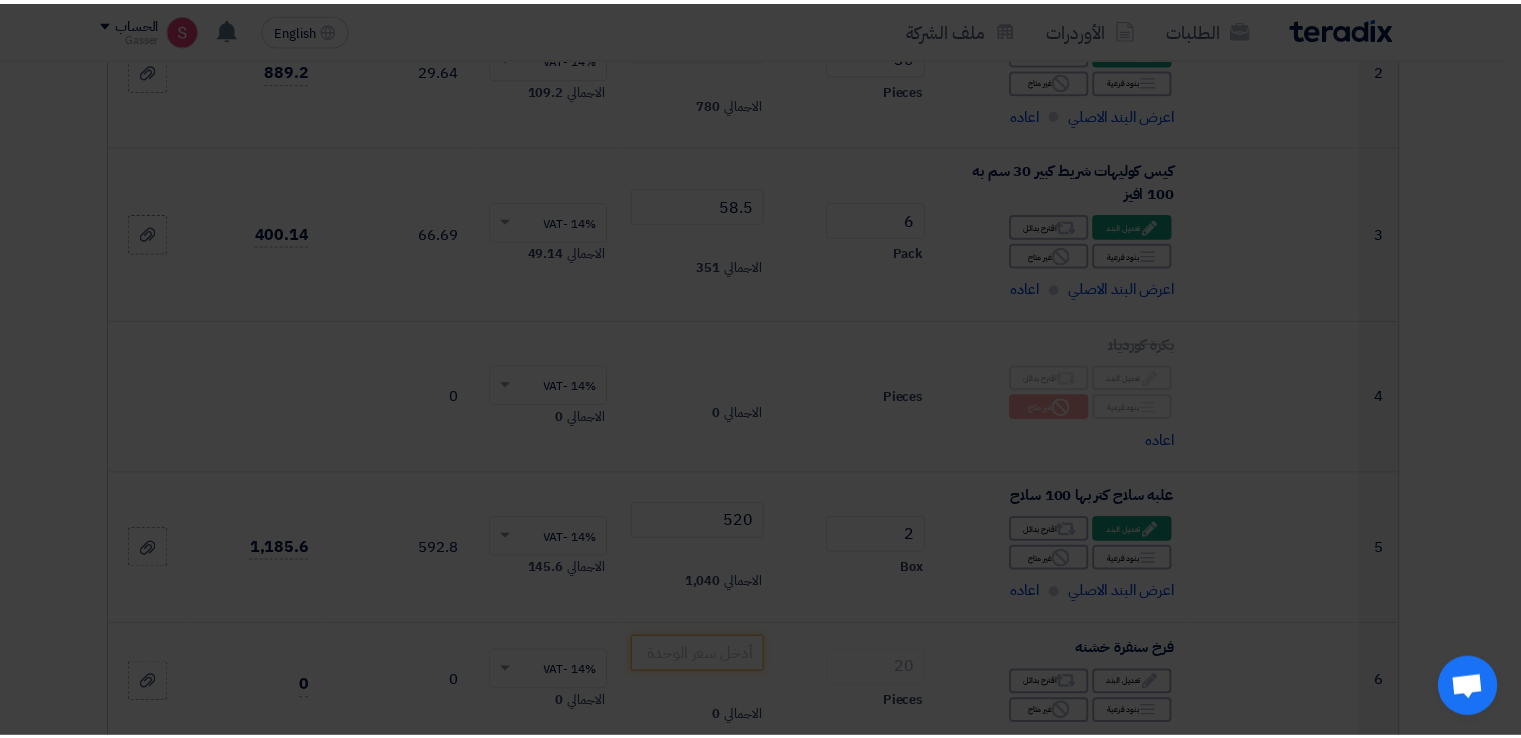 scroll, scrollTop: 826, scrollLeft: 0, axis: vertical 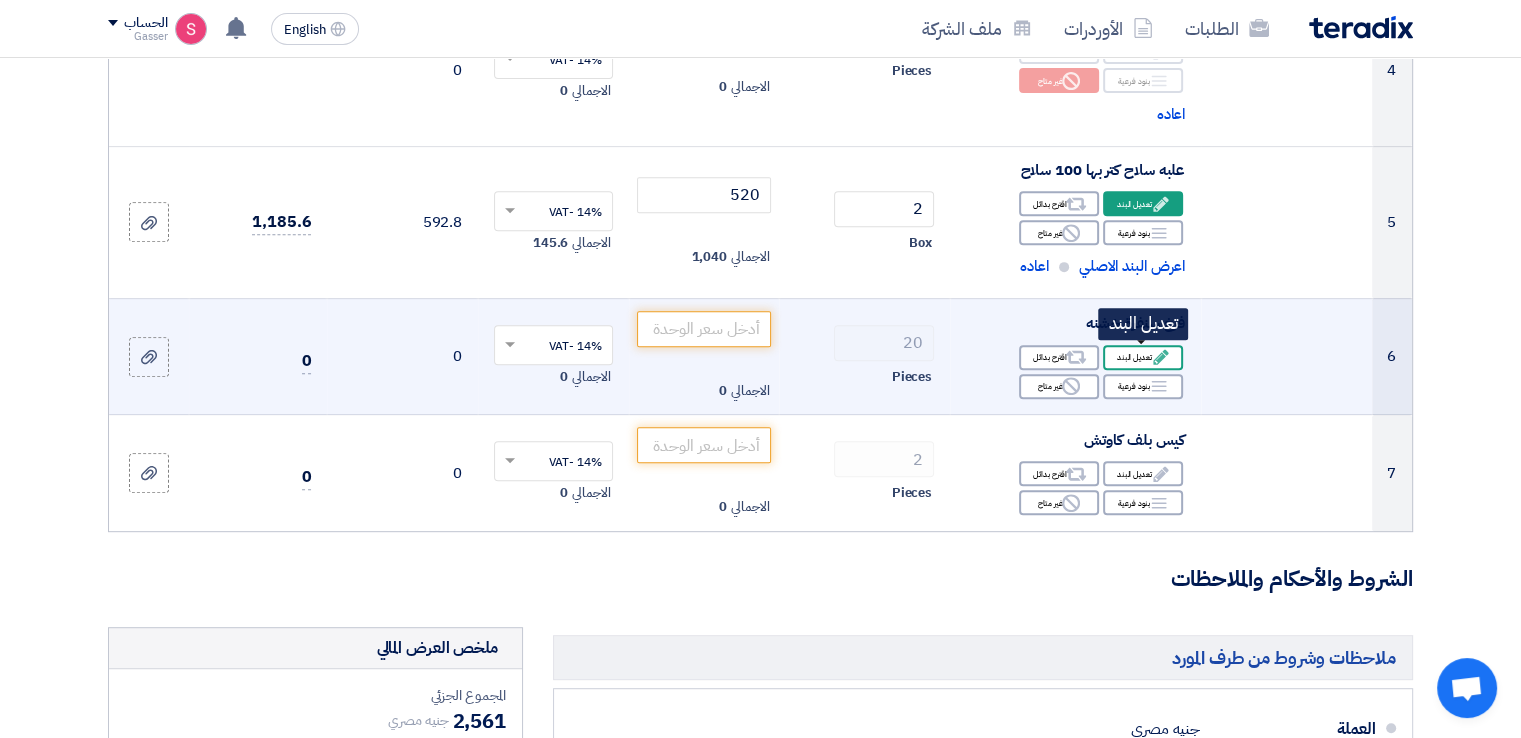 click on "Edit
تعديل البند" 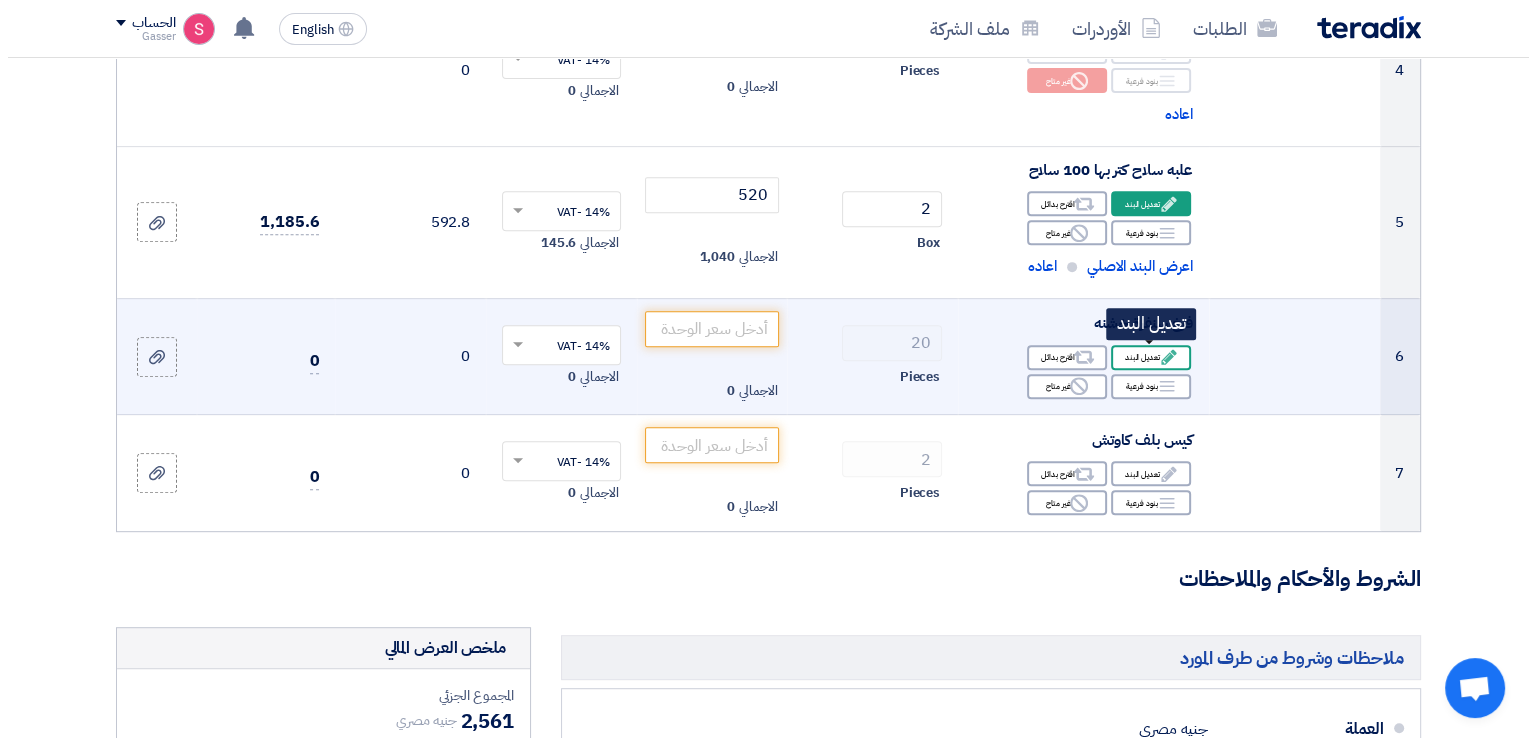 scroll, scrollTop: 500, scrollLeft: 0, axis: vertical 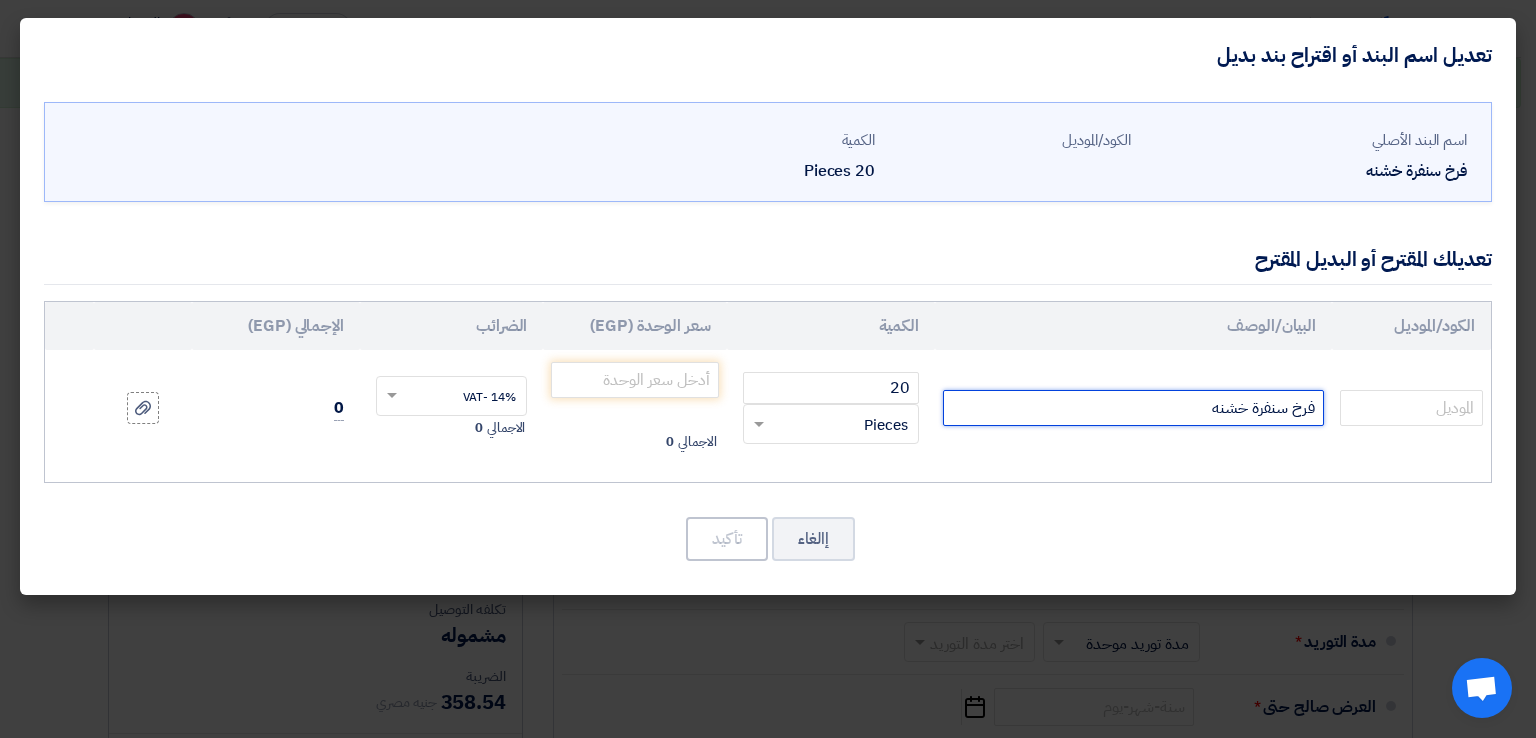 click on "فرخ سنفرة خشنه" 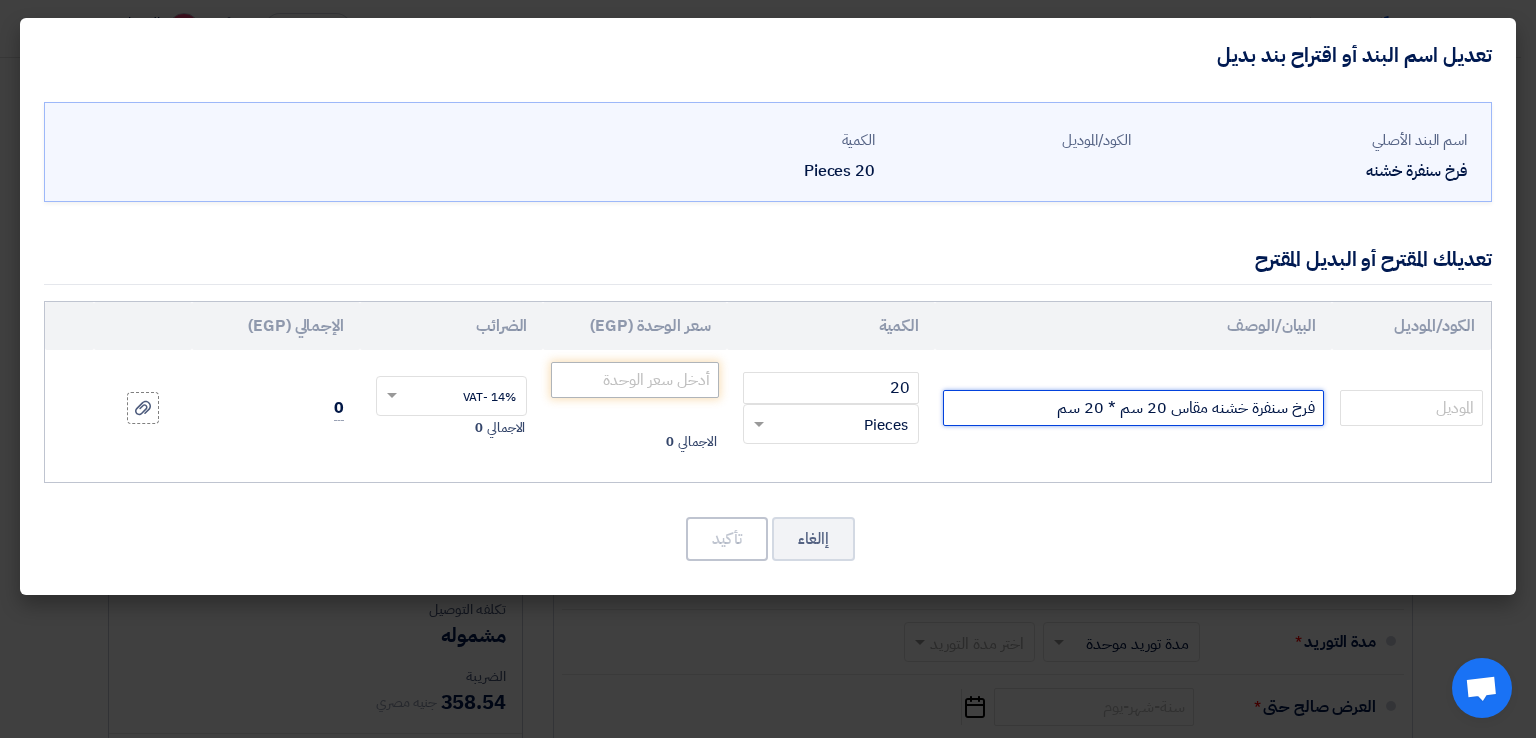 type on "فرخ سنفرة خشنه مقاس 20 سم * 20 سم" 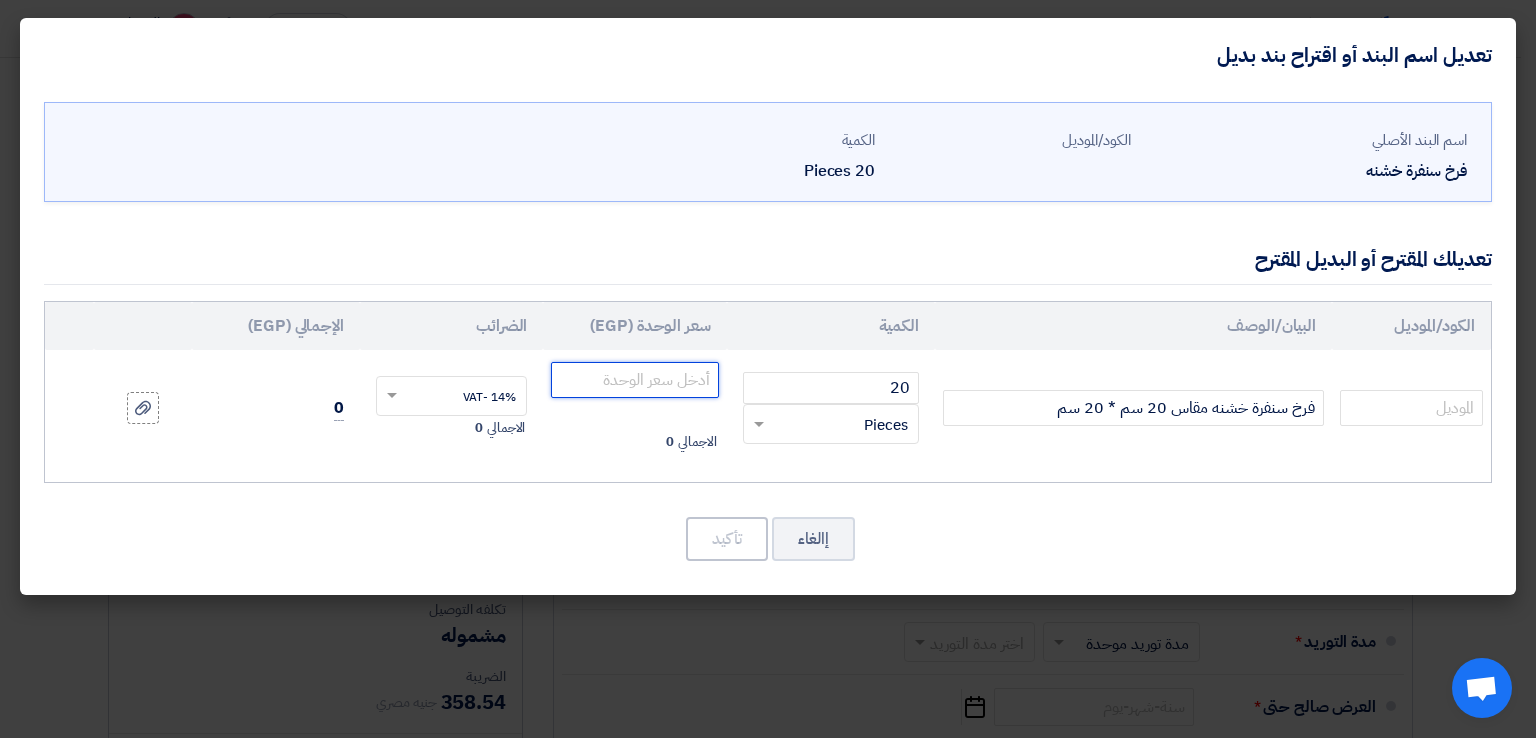 click 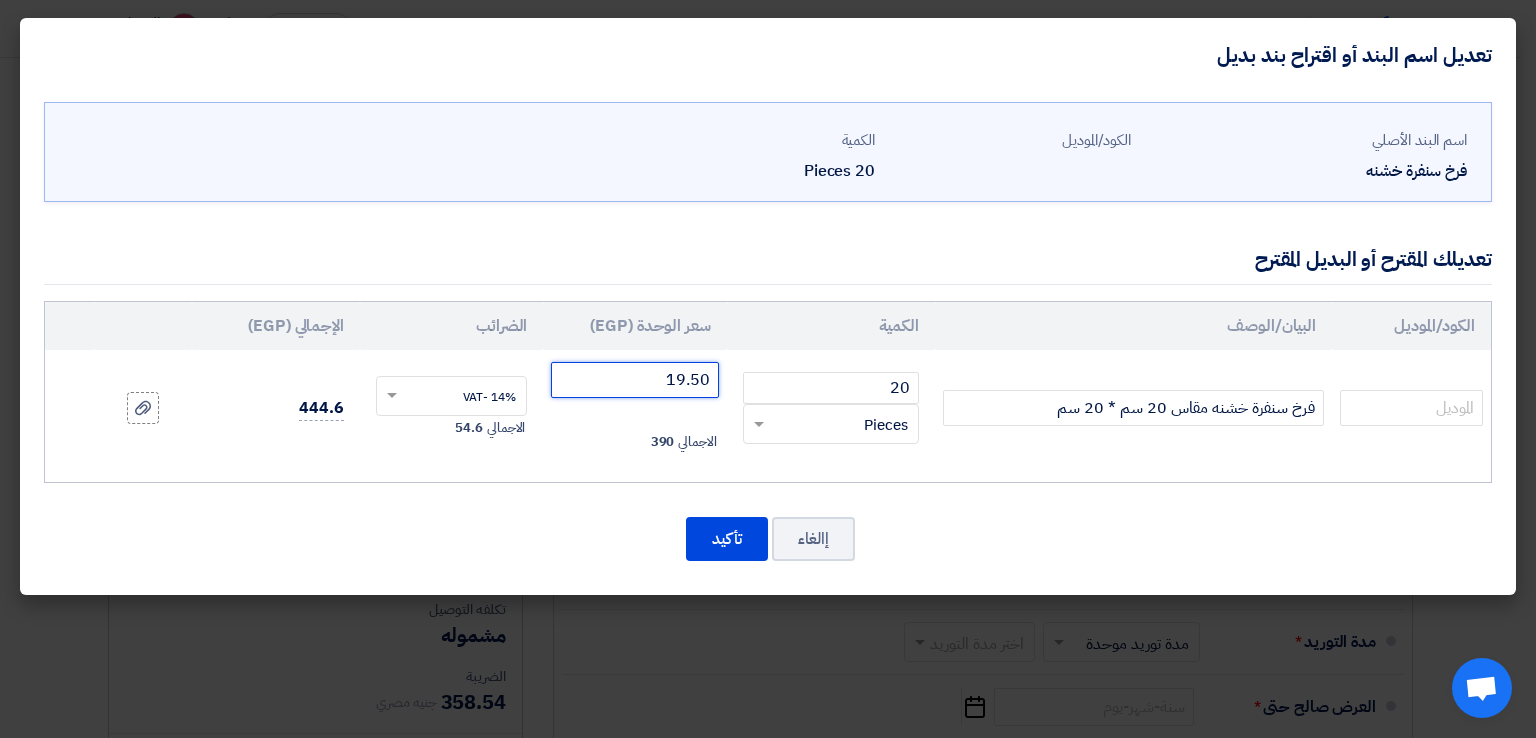 type on "19.50" 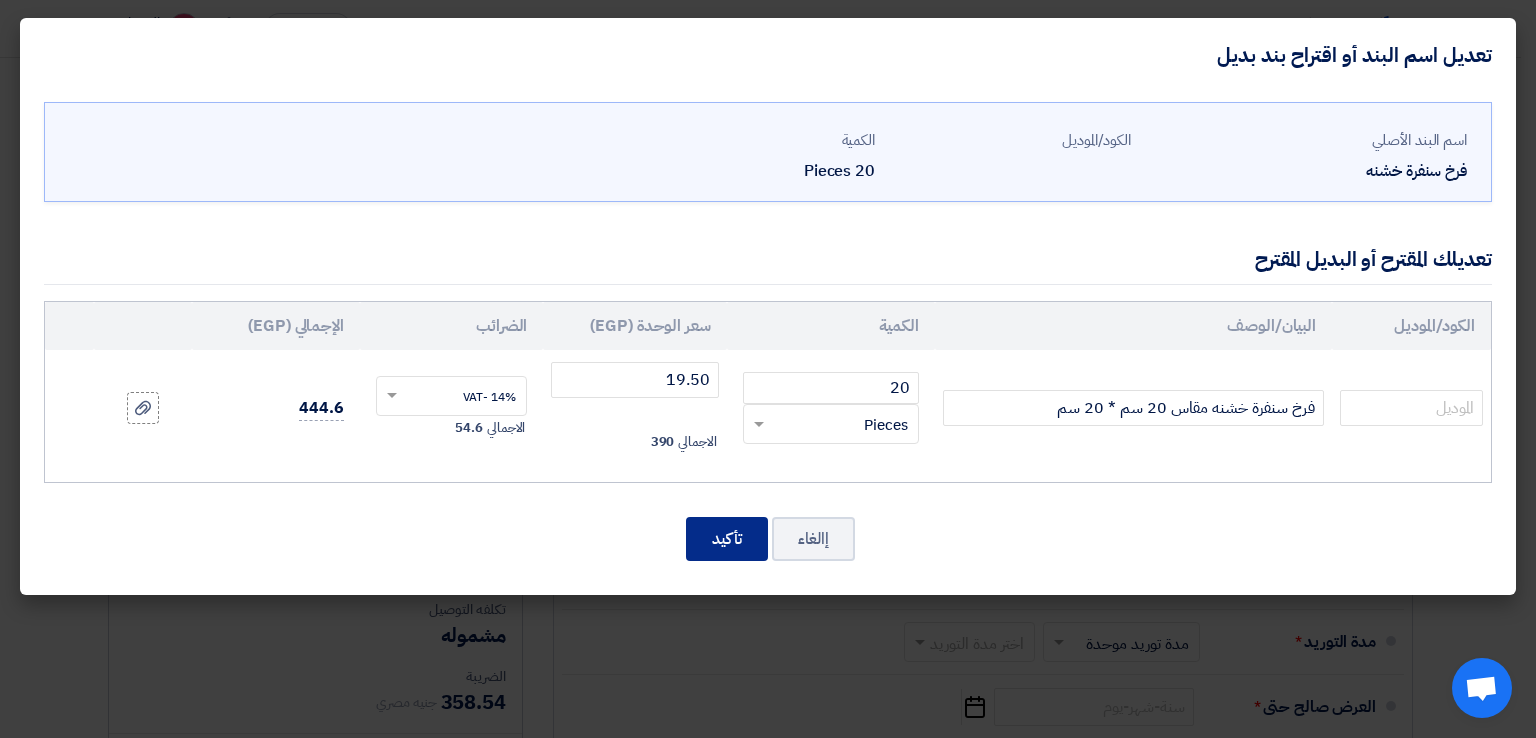 click on "تأكيد" 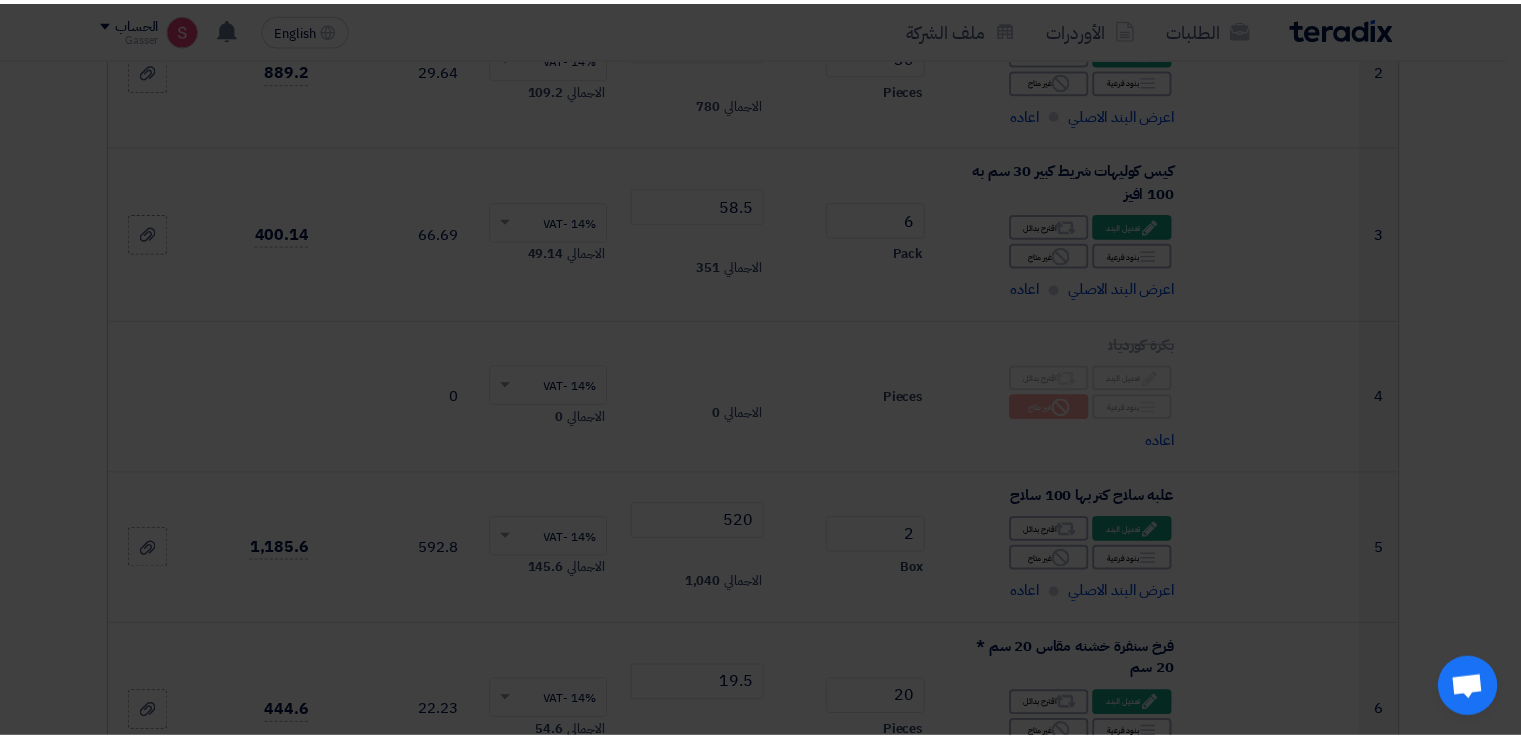 scroll, scrollTop: 826, scrollLeft: 0, axis: vertical 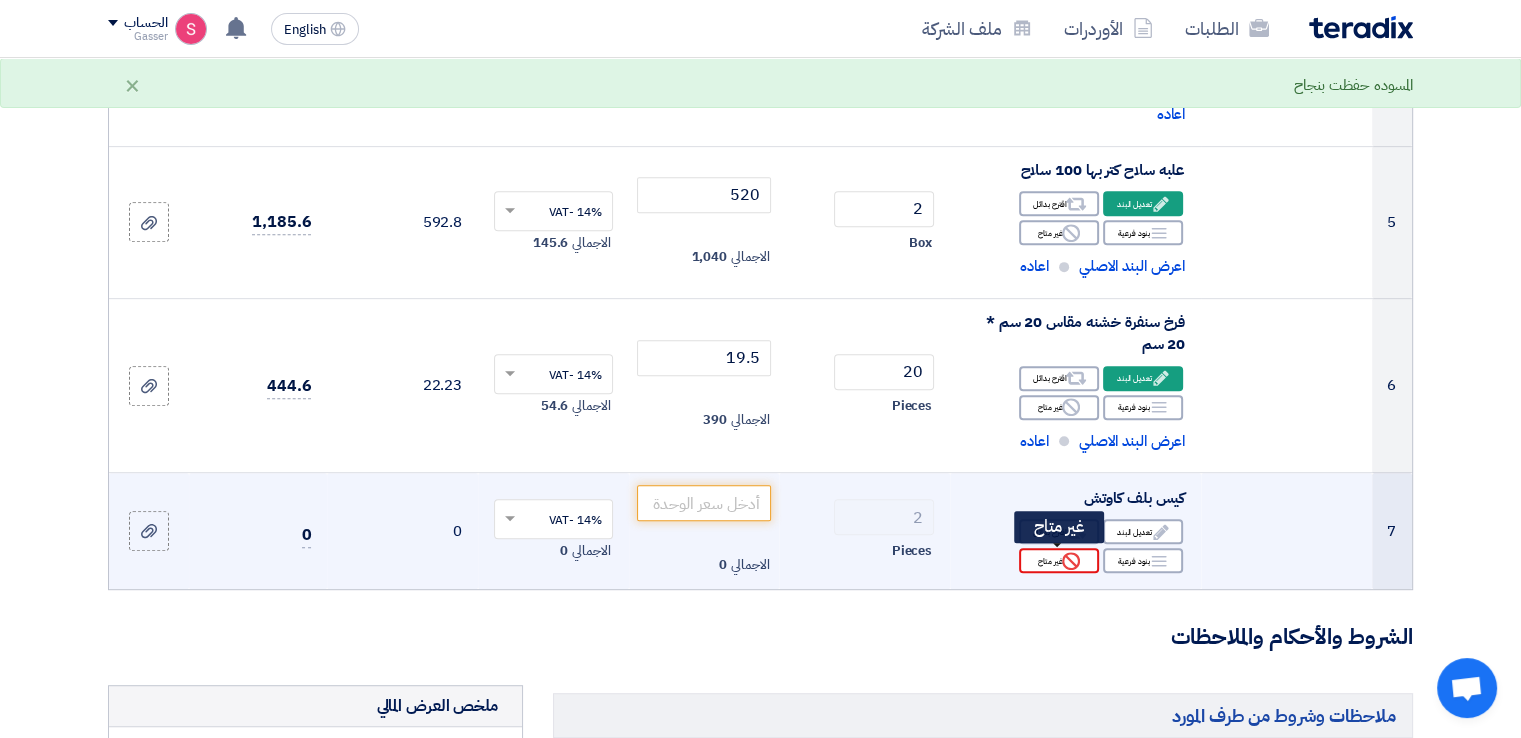 click 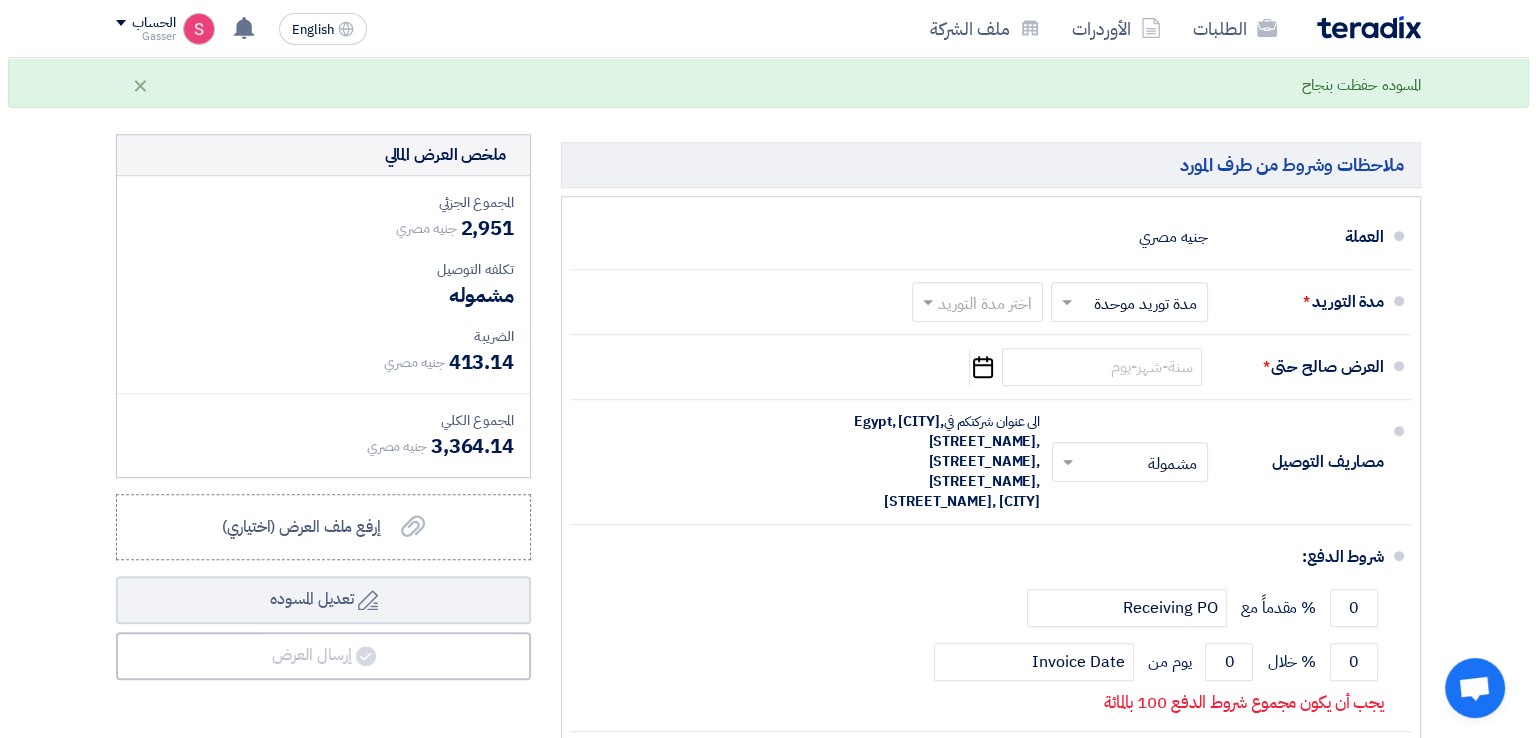 scroll, scrollTop: 1426, scrollLeft: 0, axis: vertical 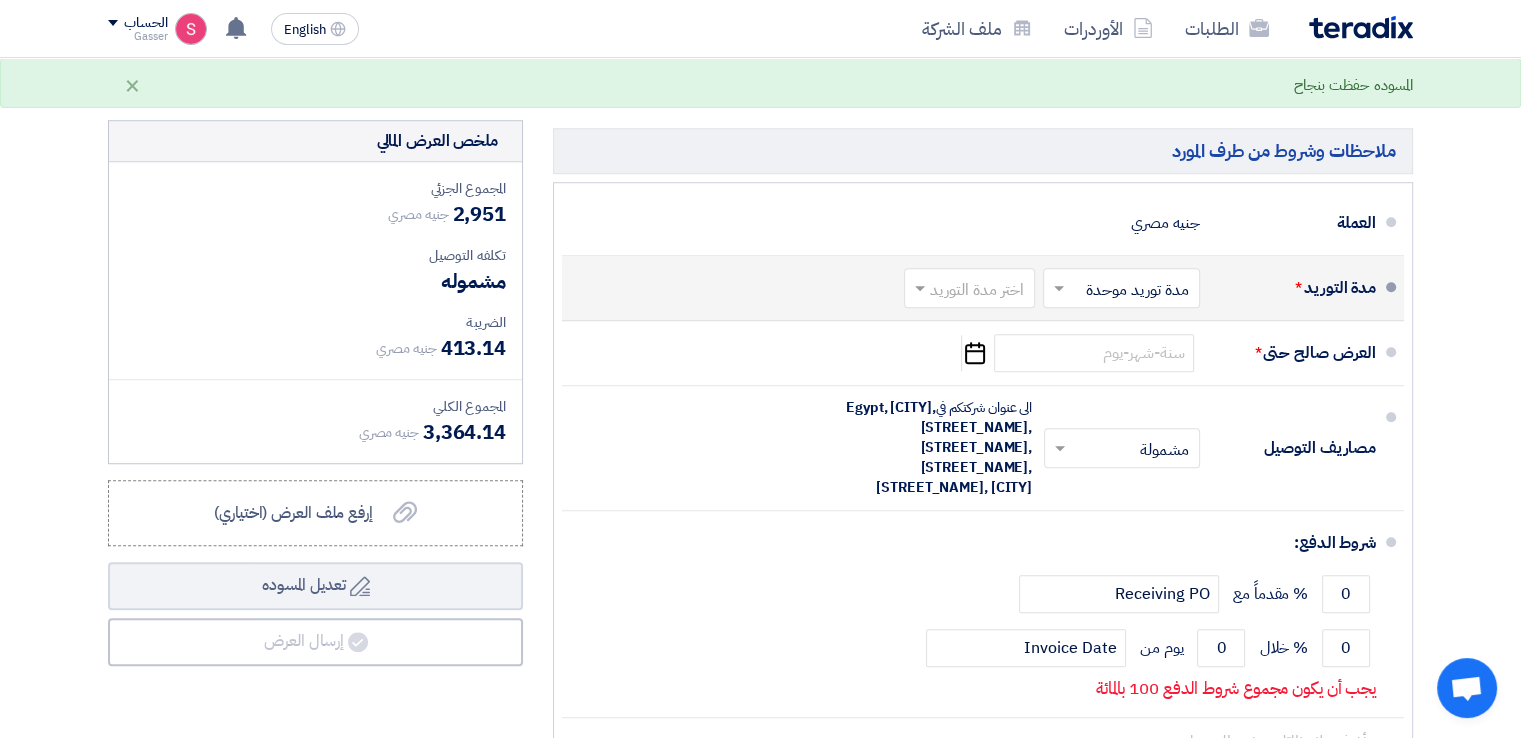 click 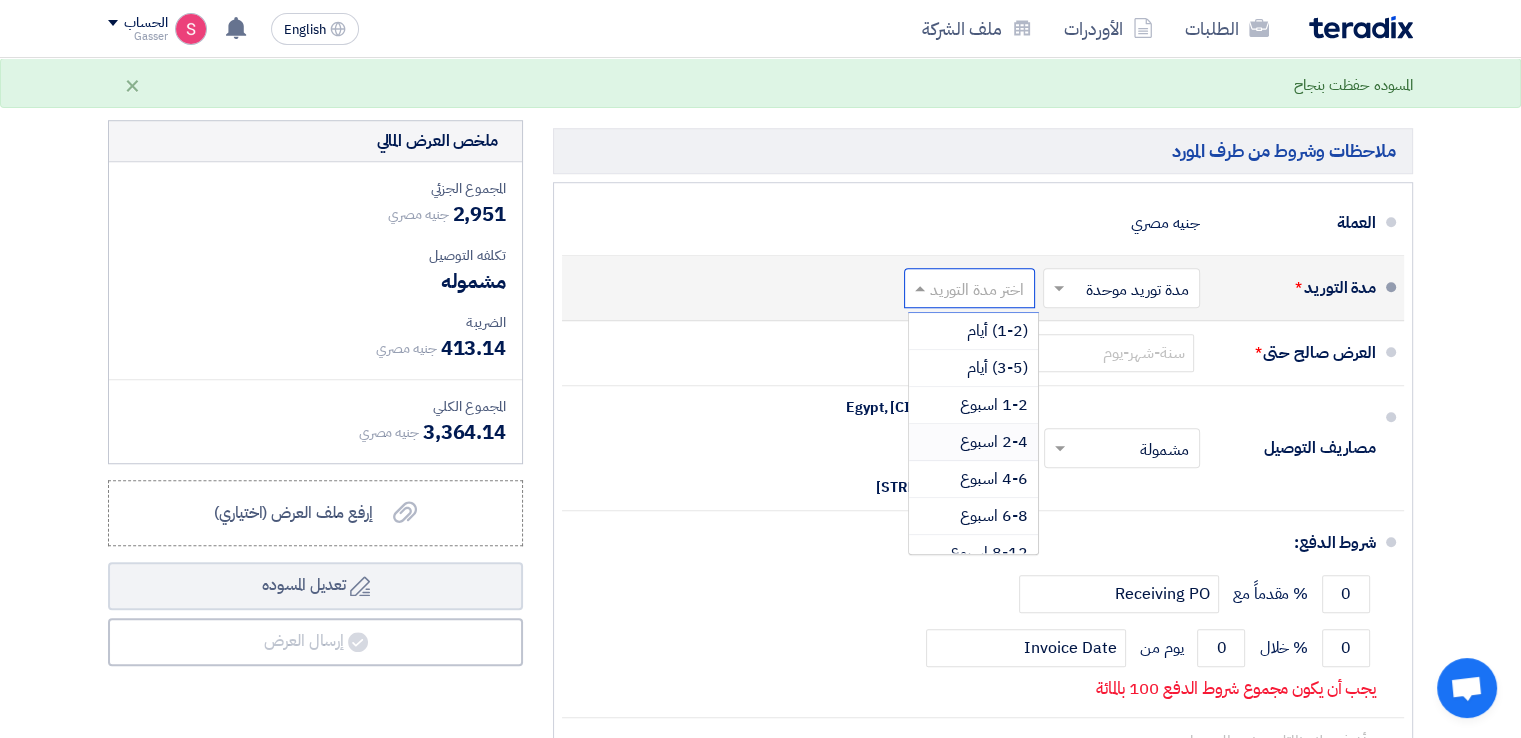 click on "2-4 اسبوع" at bounding box center (994, 442) 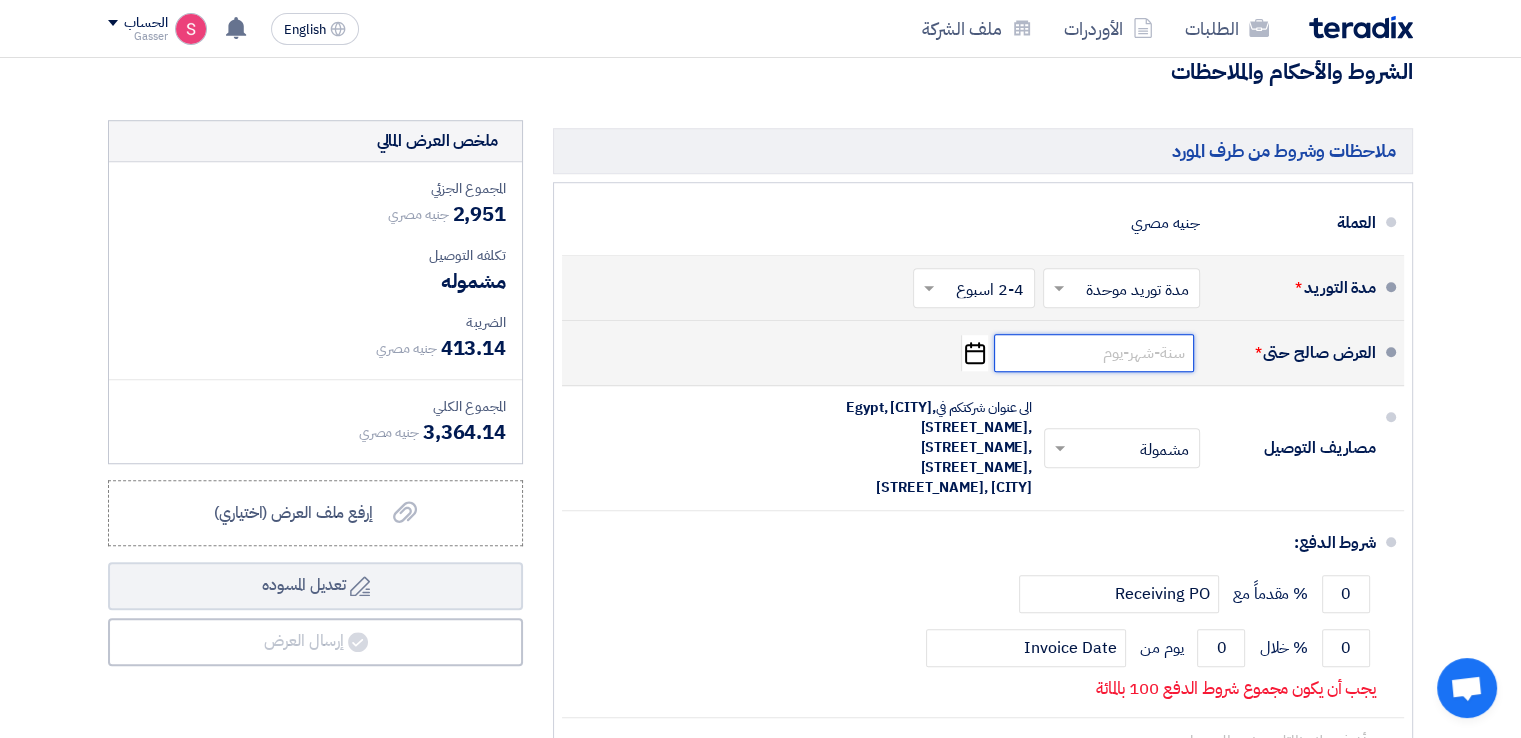 click 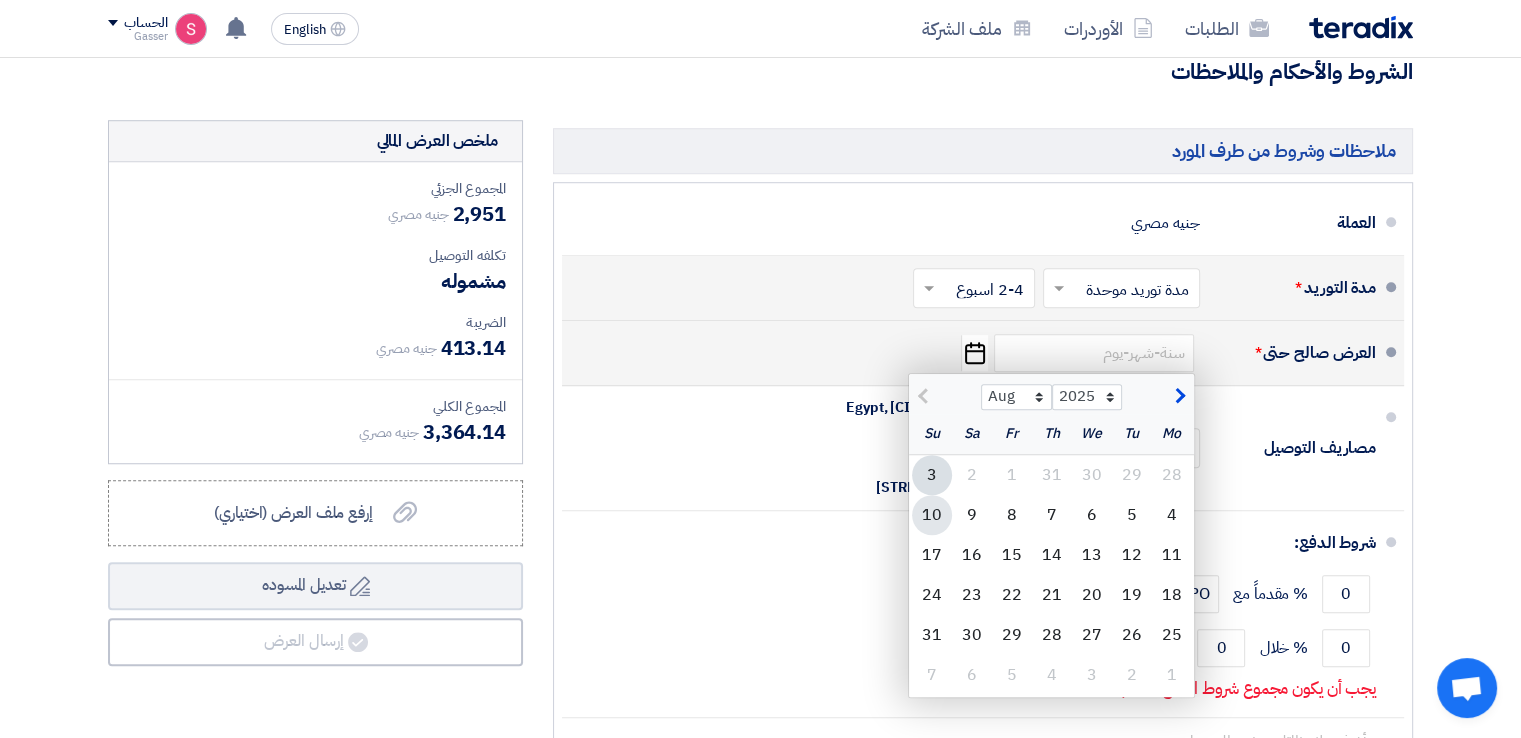 click on "10" 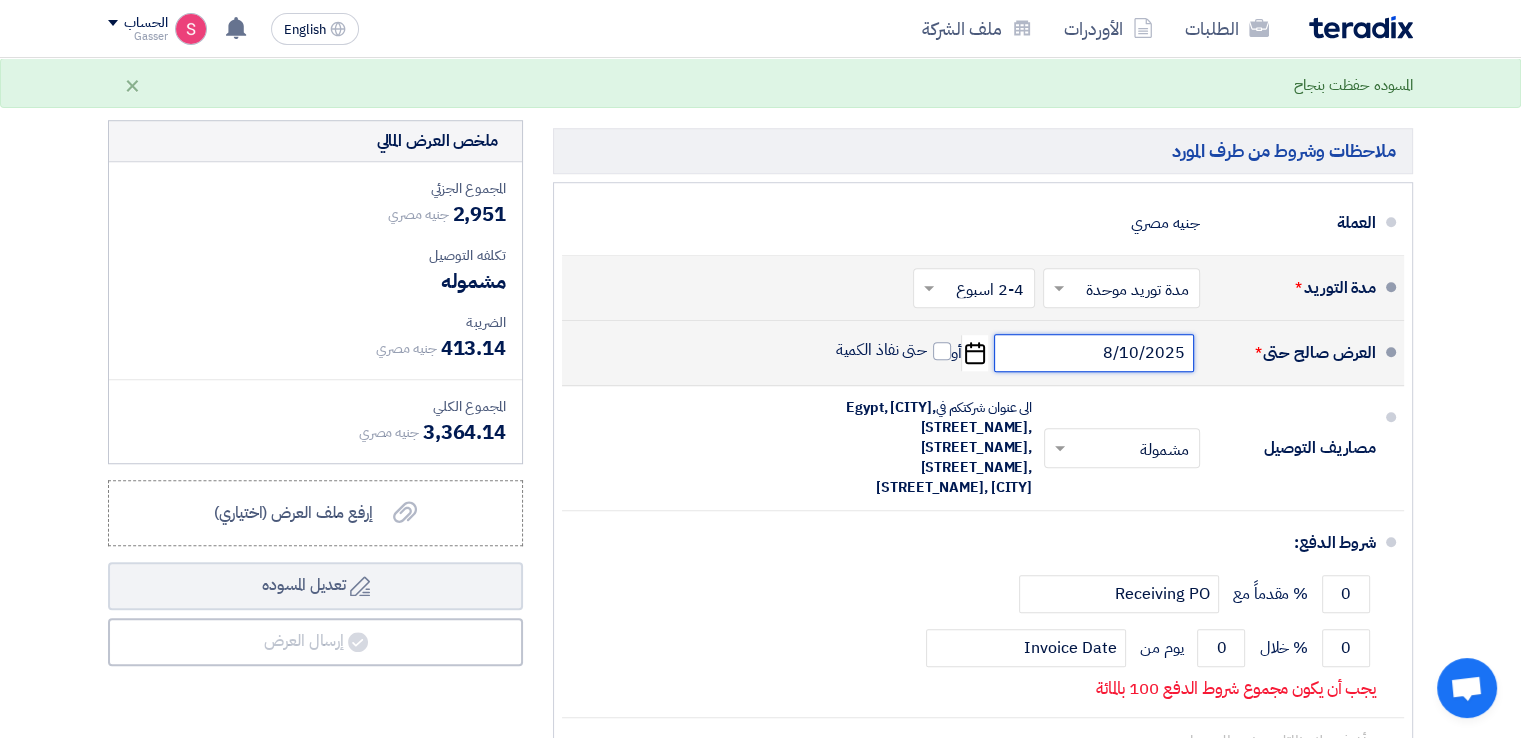 click on "8/10/2025" 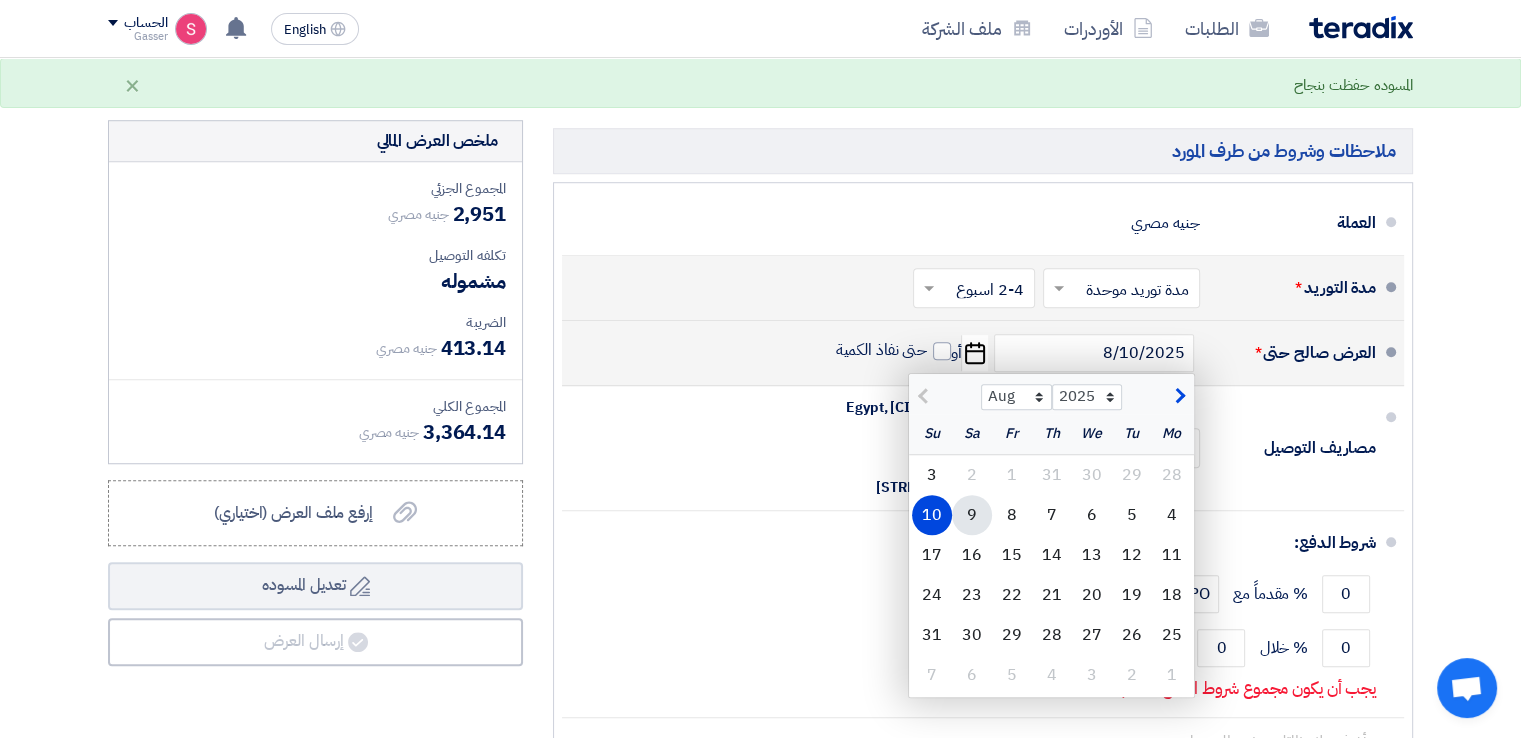 click on "9" 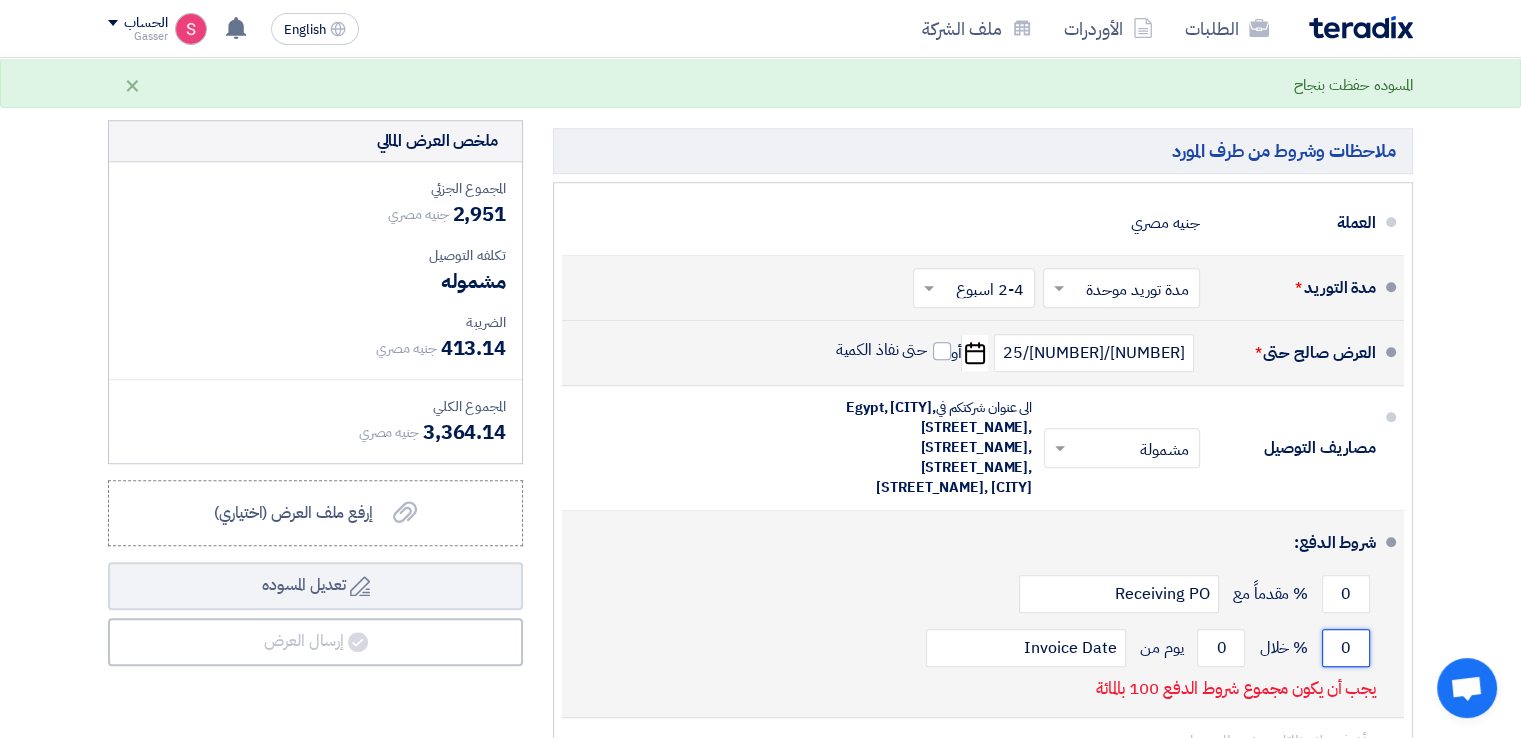 drag, startPoint x: 1356, startPoint y: 627, endPoint x: 1265, endPoint y: 605, distance: 93.62158 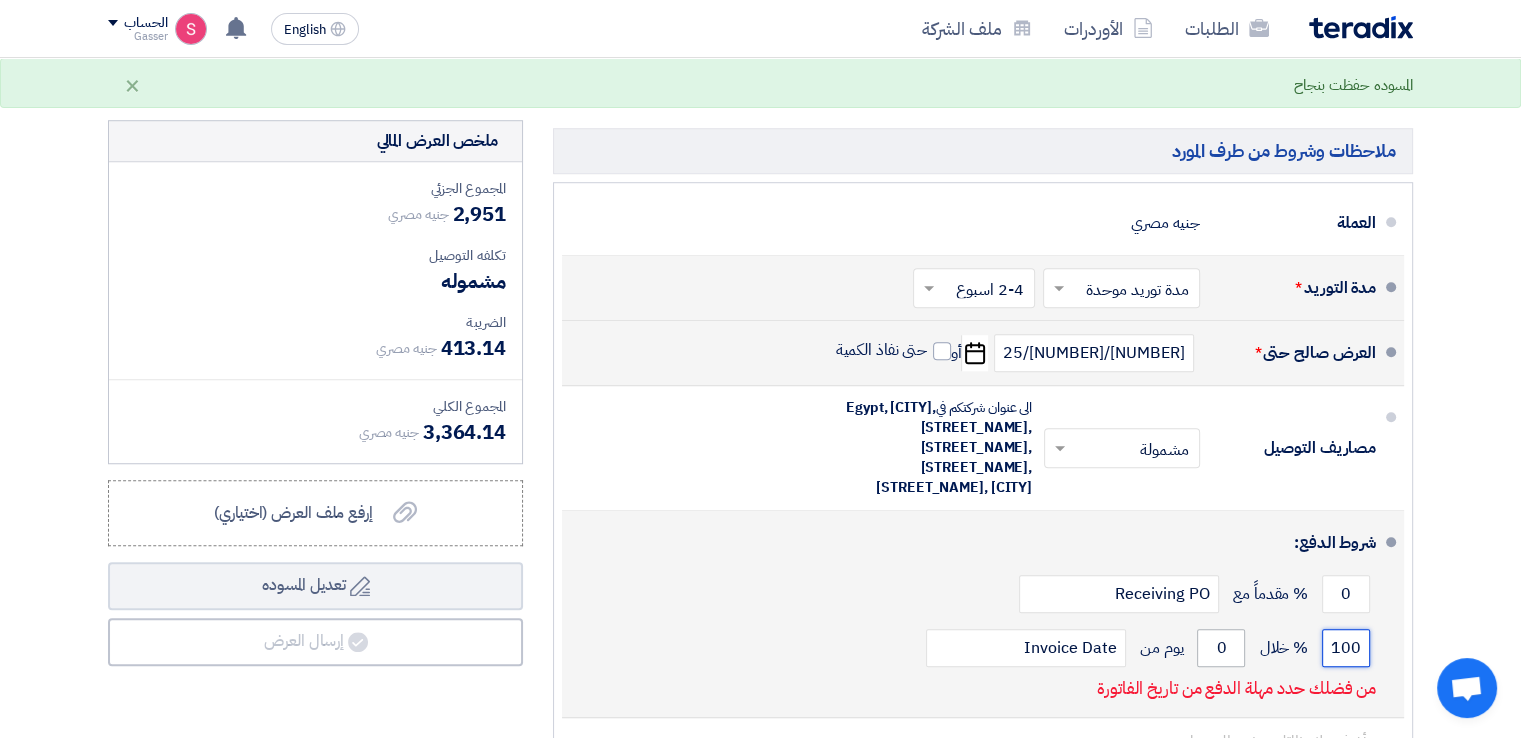 type on "100" 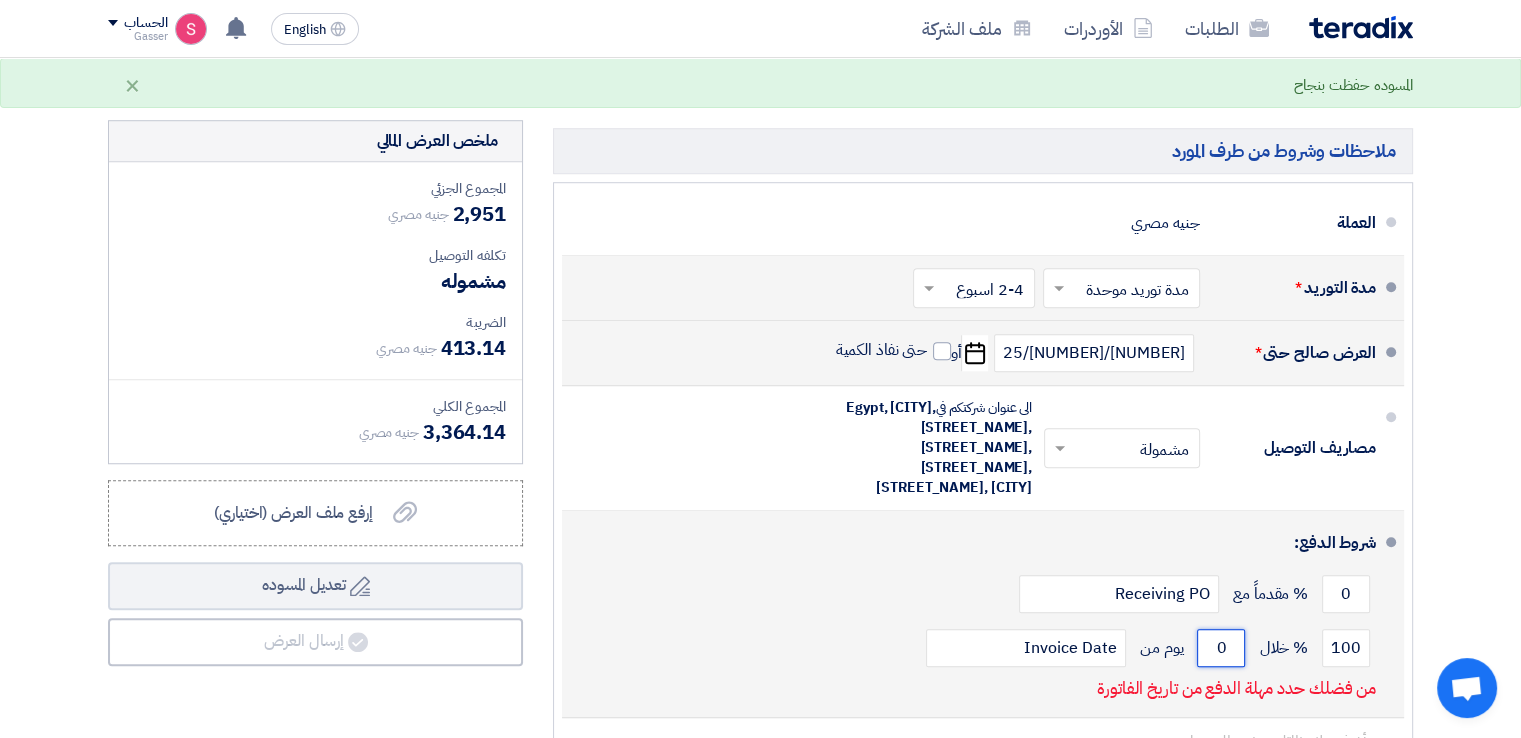 click on "0" 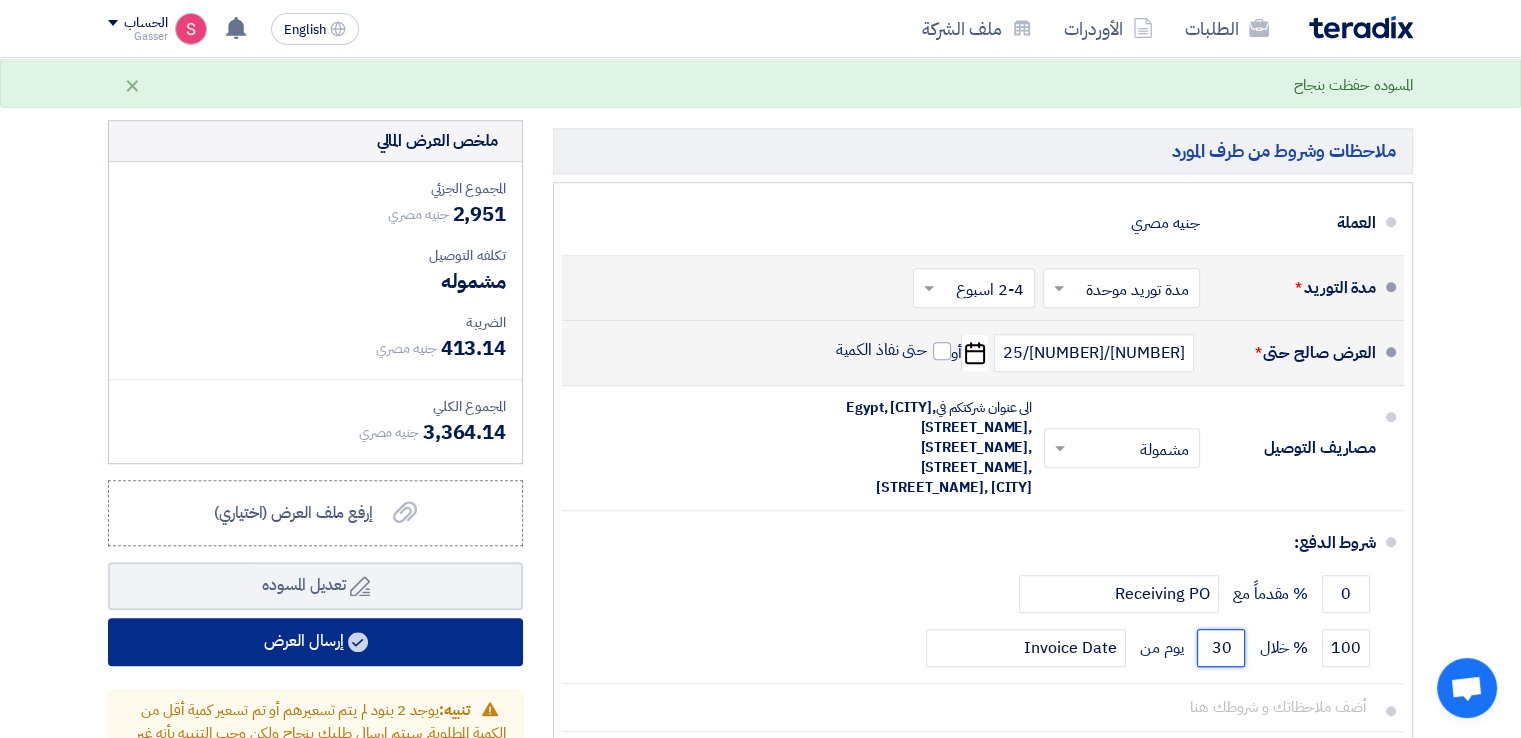 type on "30" 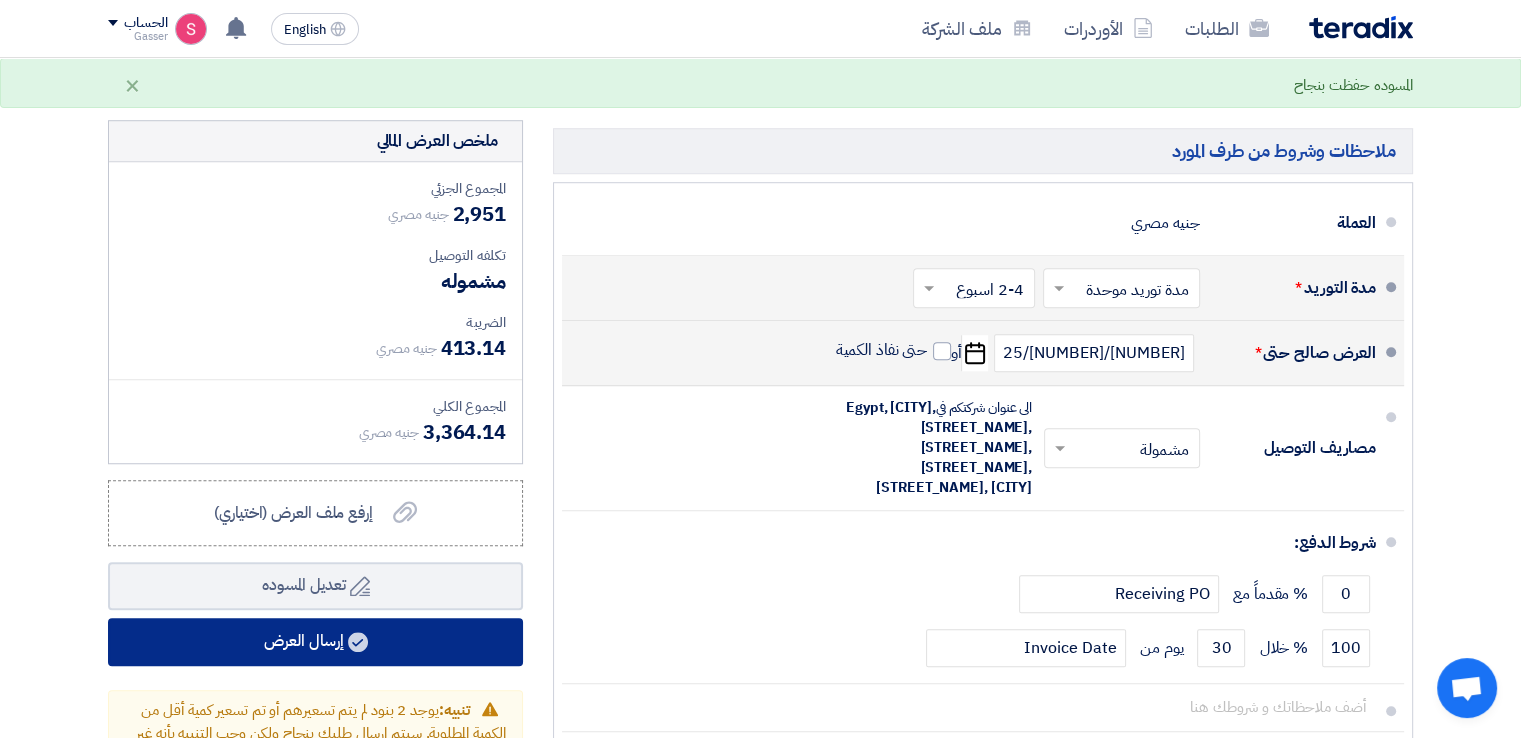 click on "إرسال العرض" 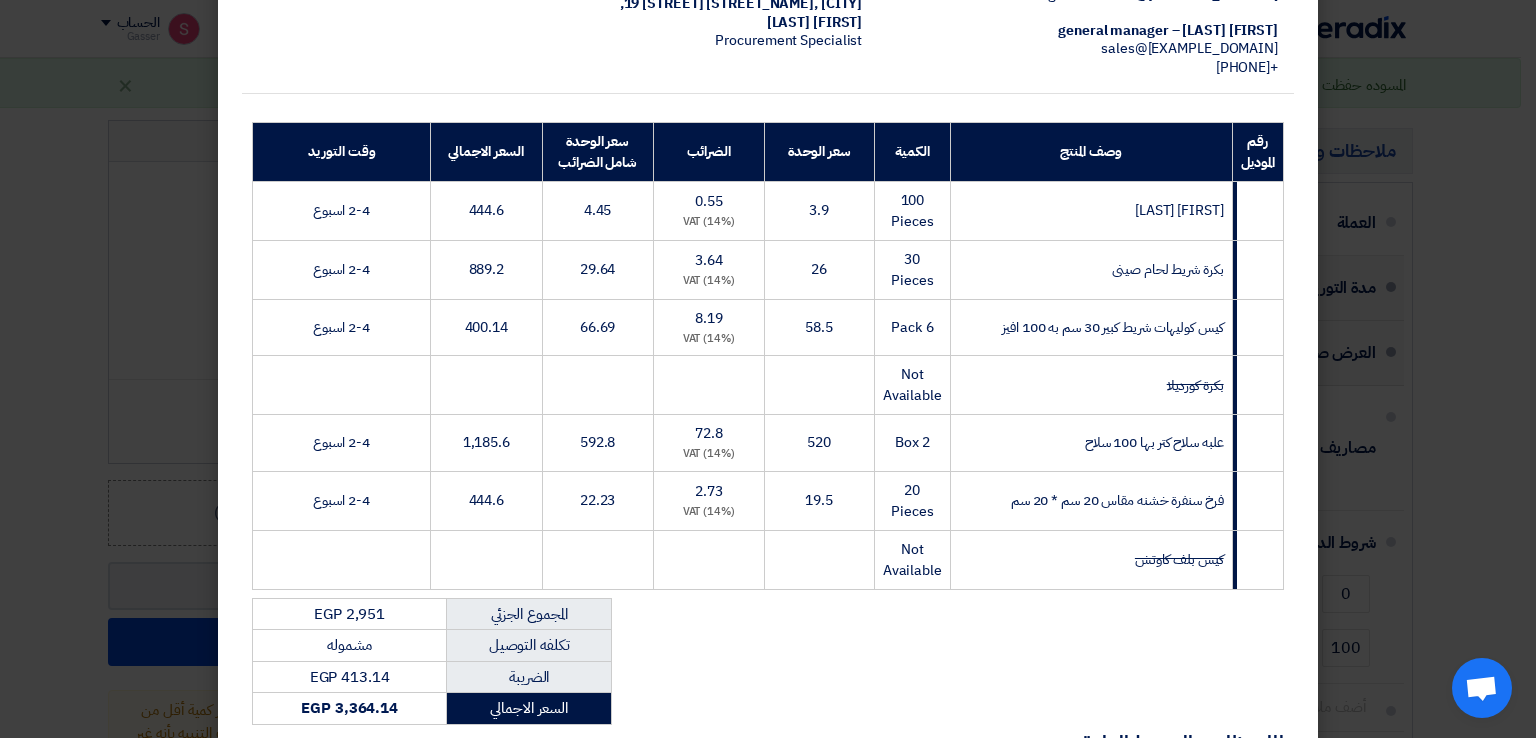 scroll, scrollTop: 500, scrollLeft: 0, axis: vertical 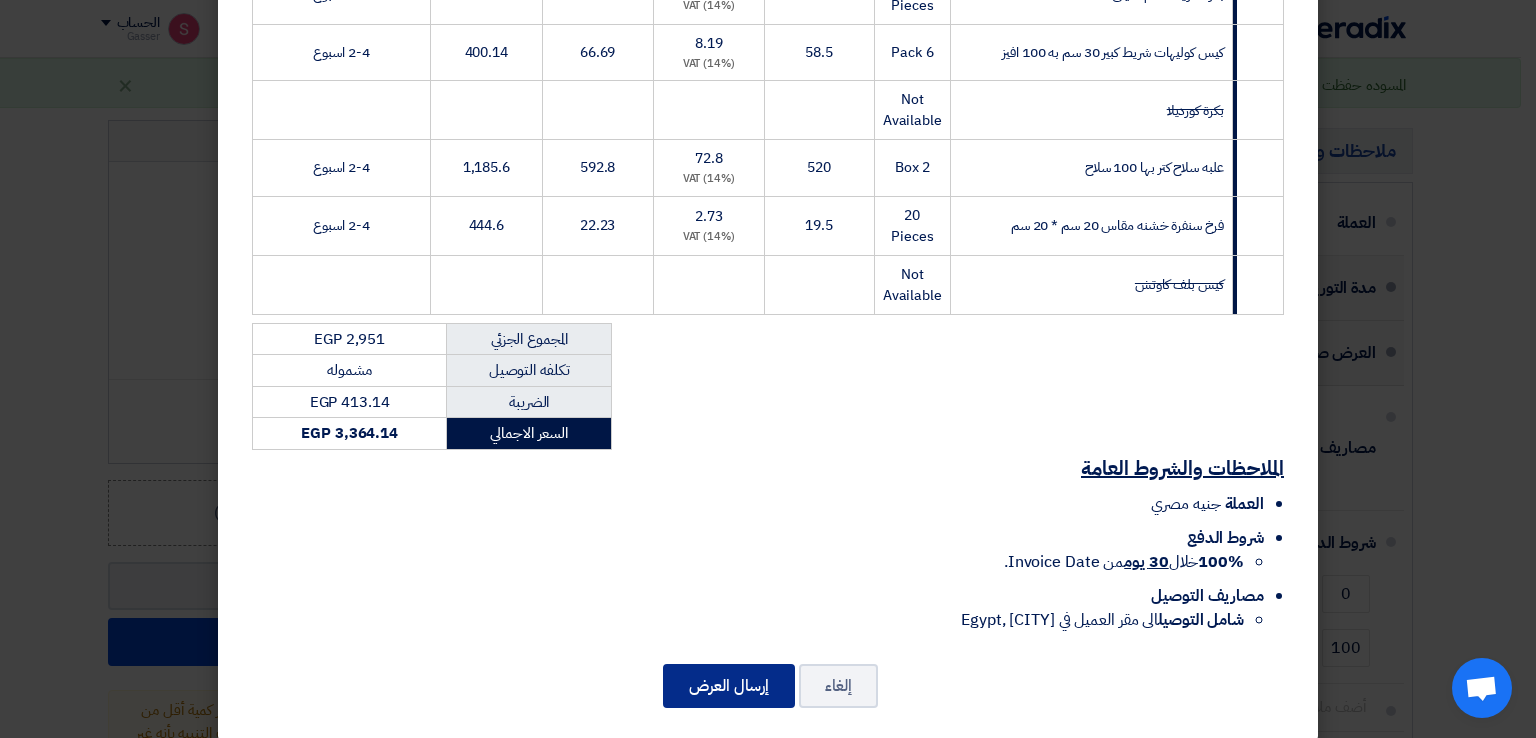 click on "إرسال العرض" 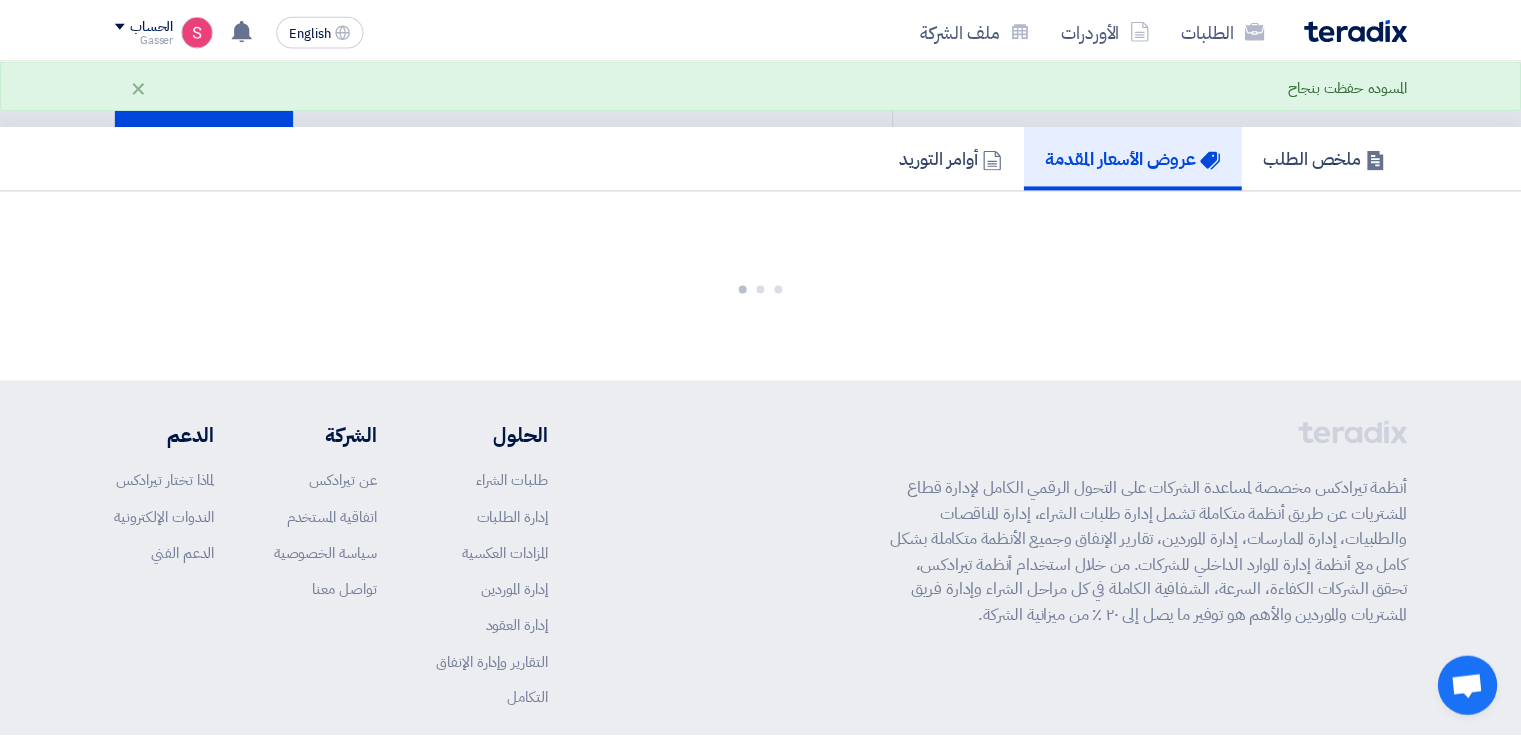 scroll, scrollTop: 1612, scrollLeft: 0, axis: vertical 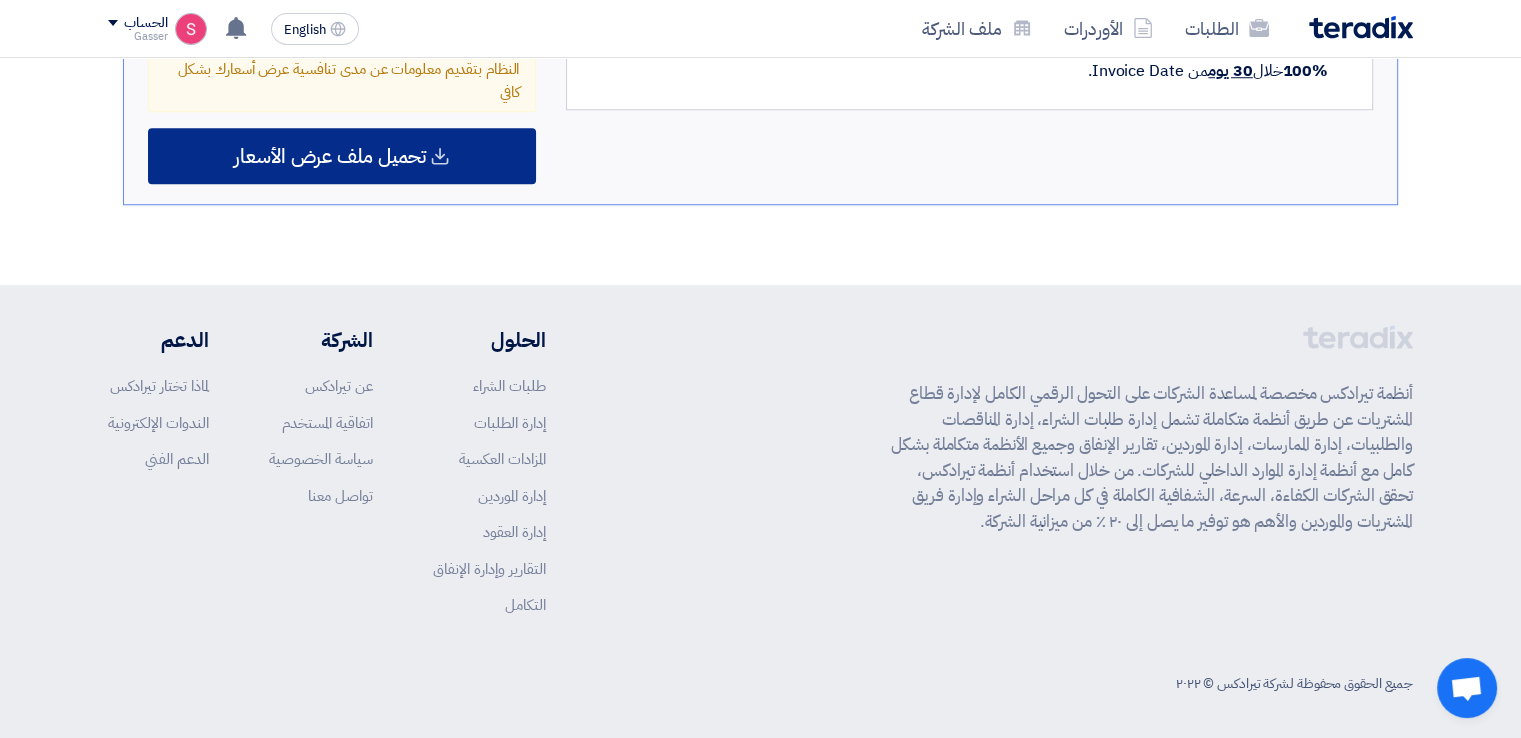 click on "تحميل ملف عرض الأسعار" at bounding box center [342, 156] 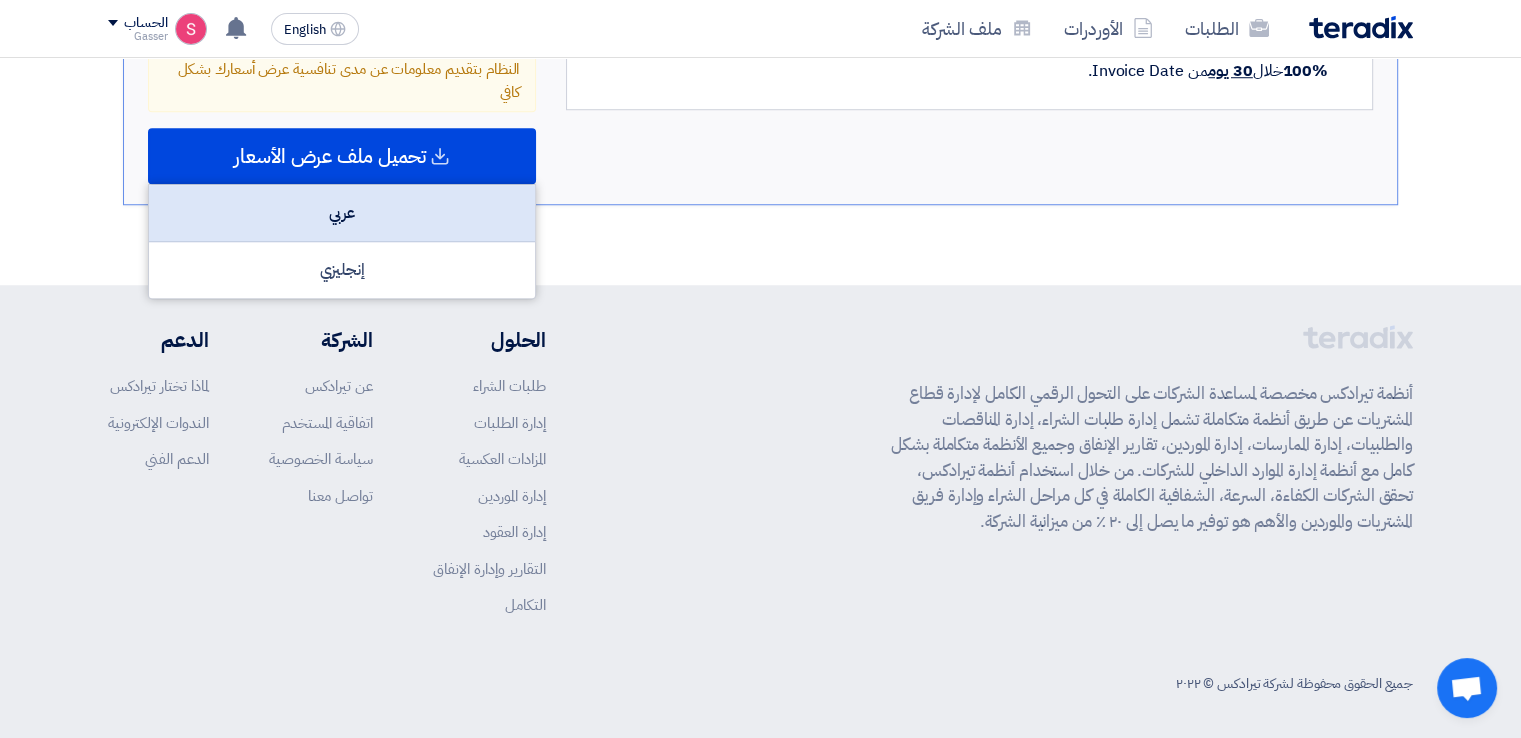 click on "عربي" at bounding box center (342, 213) 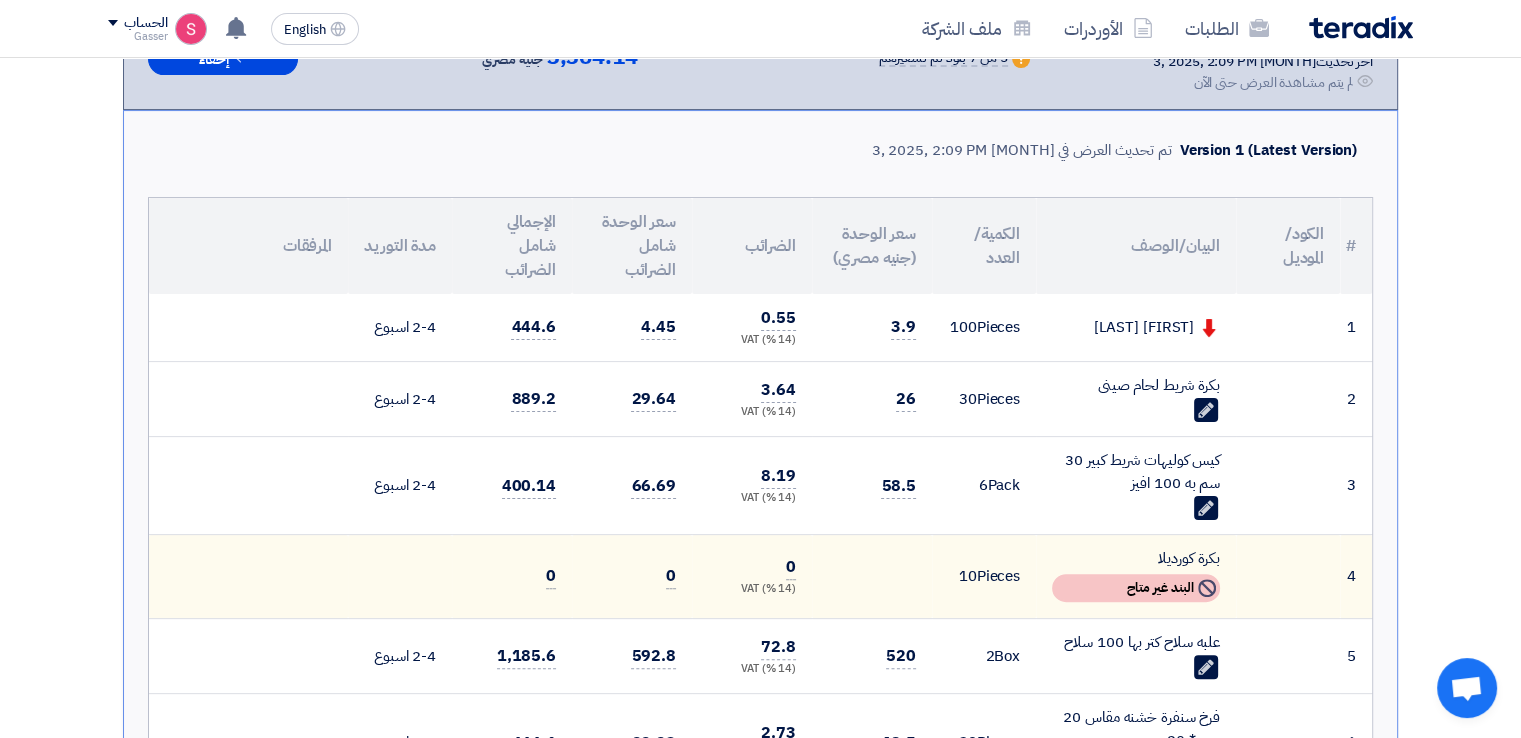 scroll, scrollTop: 0, scrollLeft: 0, axis: both 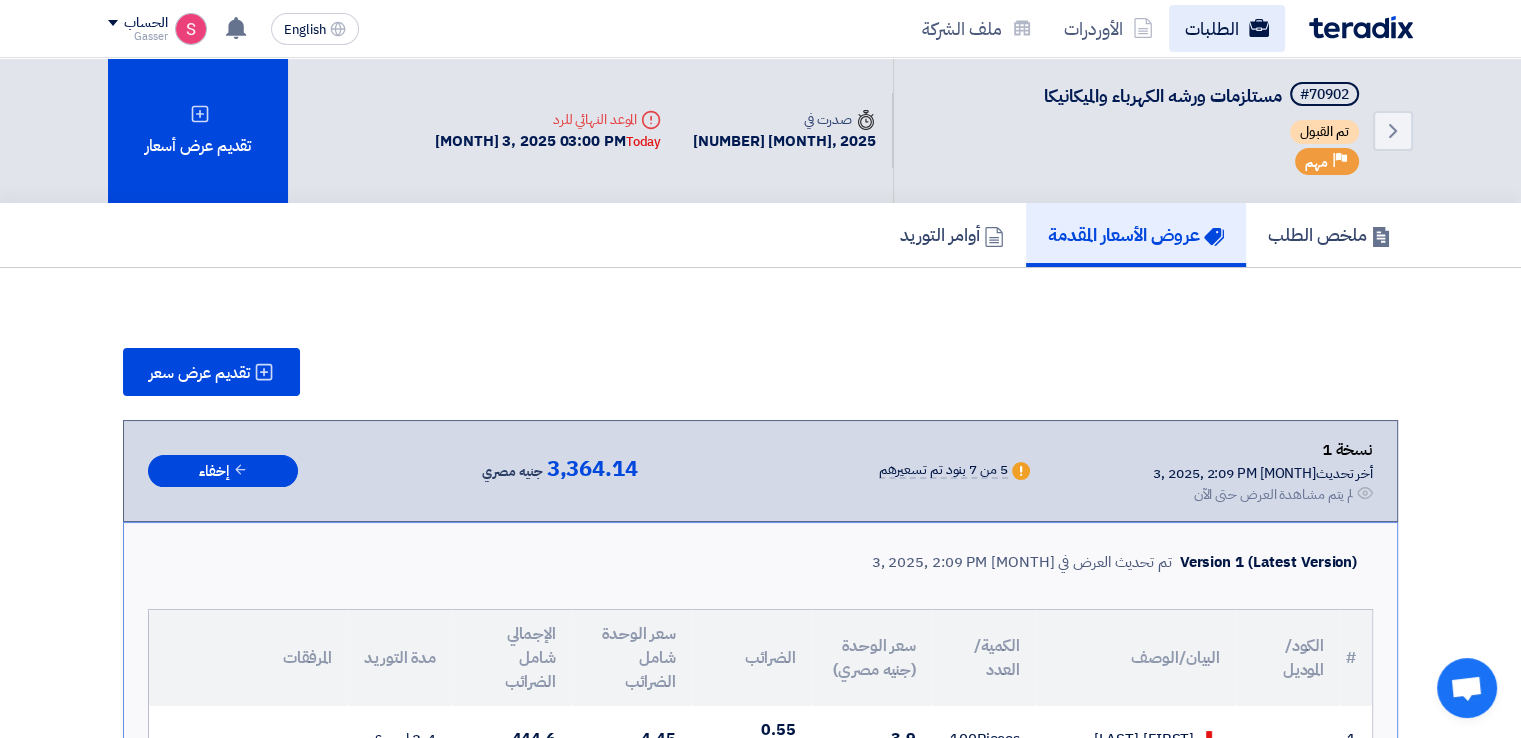 click on "الطلبات" 